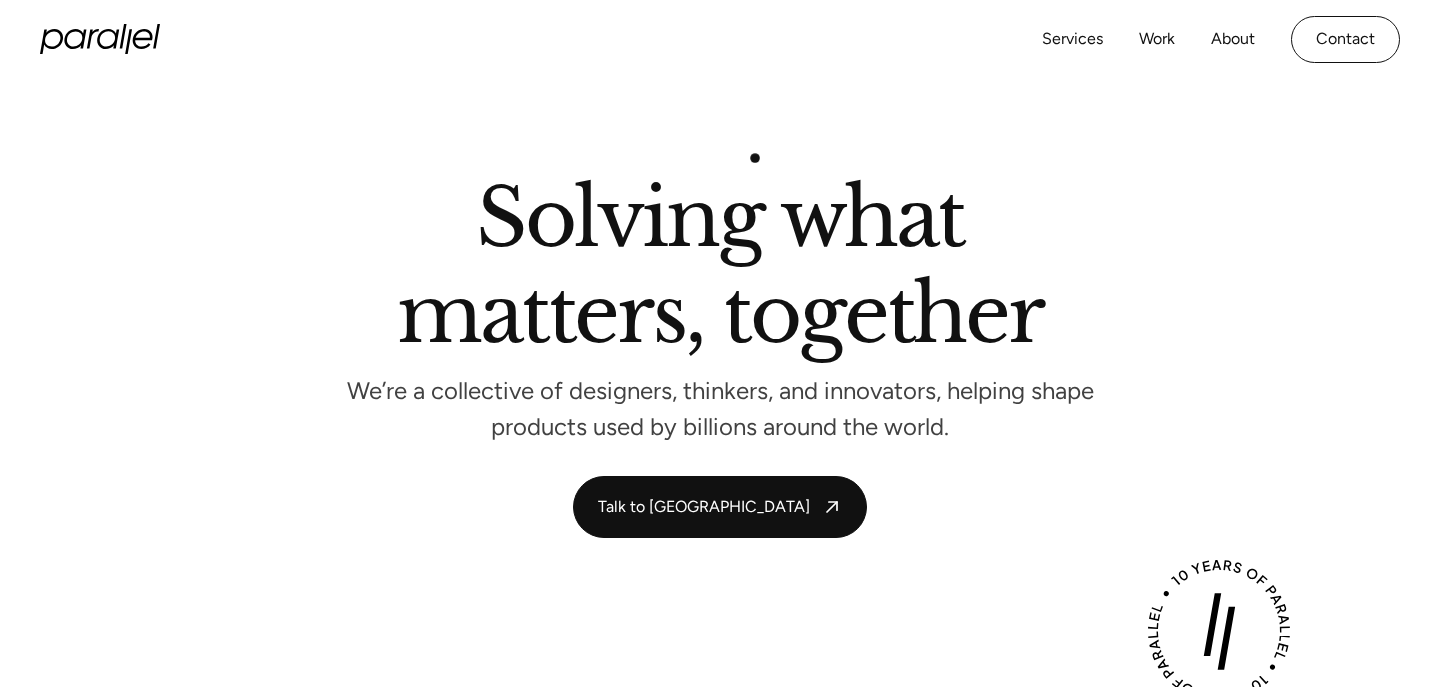 scroll, scrollTop: 0, scrollLeft: 0, axis: both 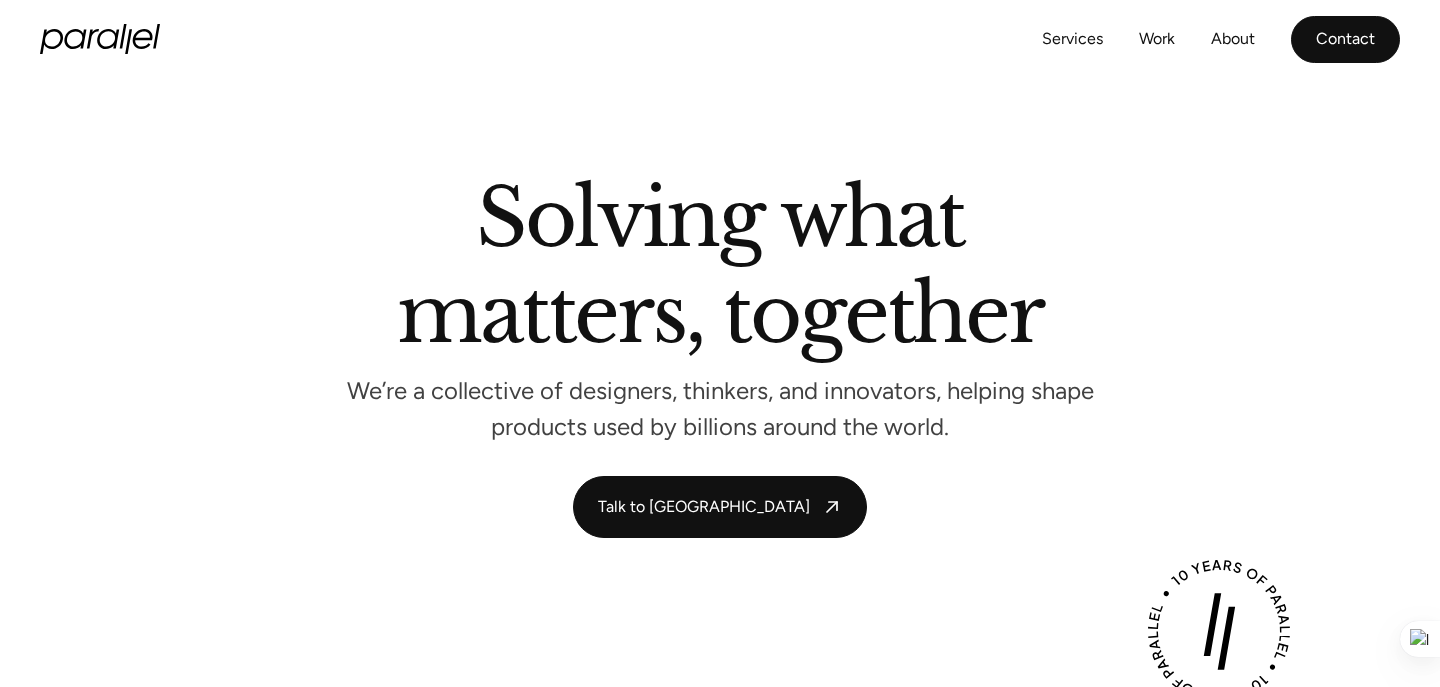 click on "Contact" at bounding box center [1345, 39] 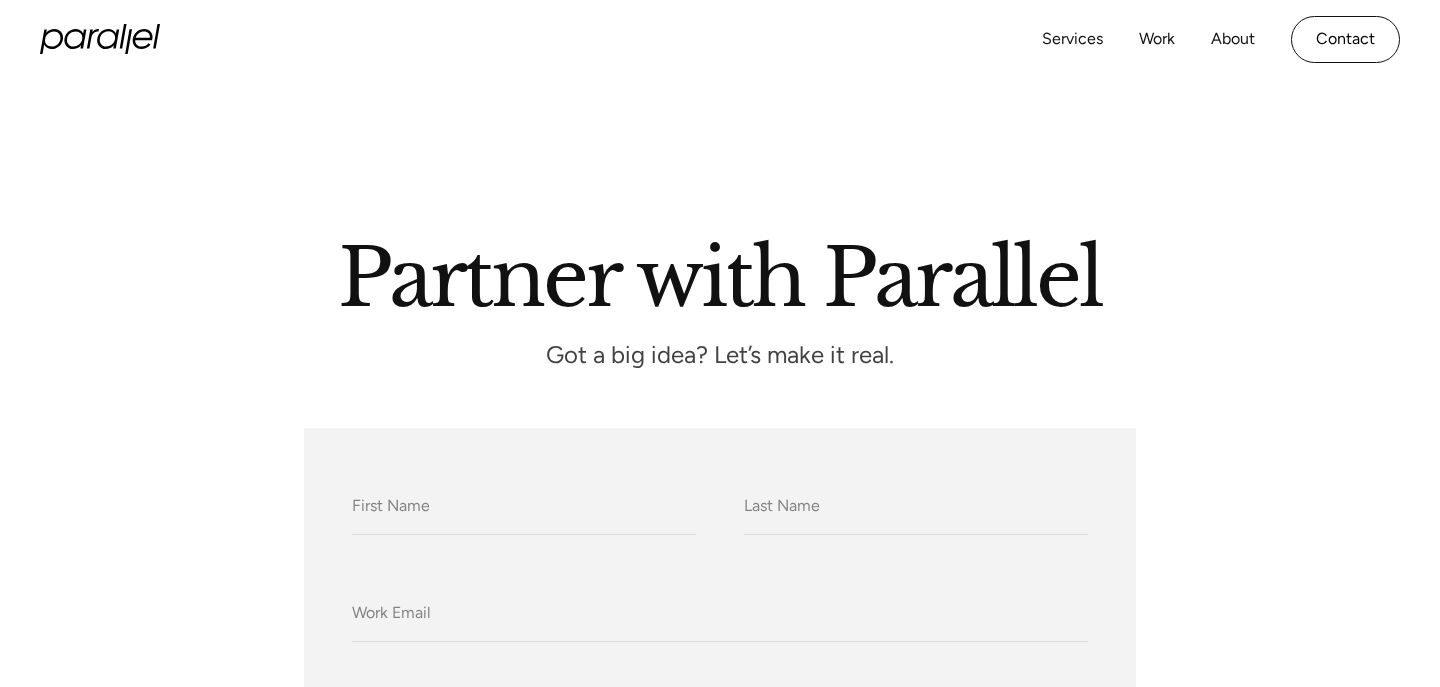 scroll, scrollTop: 0, scrollLeft: 0, axis: both 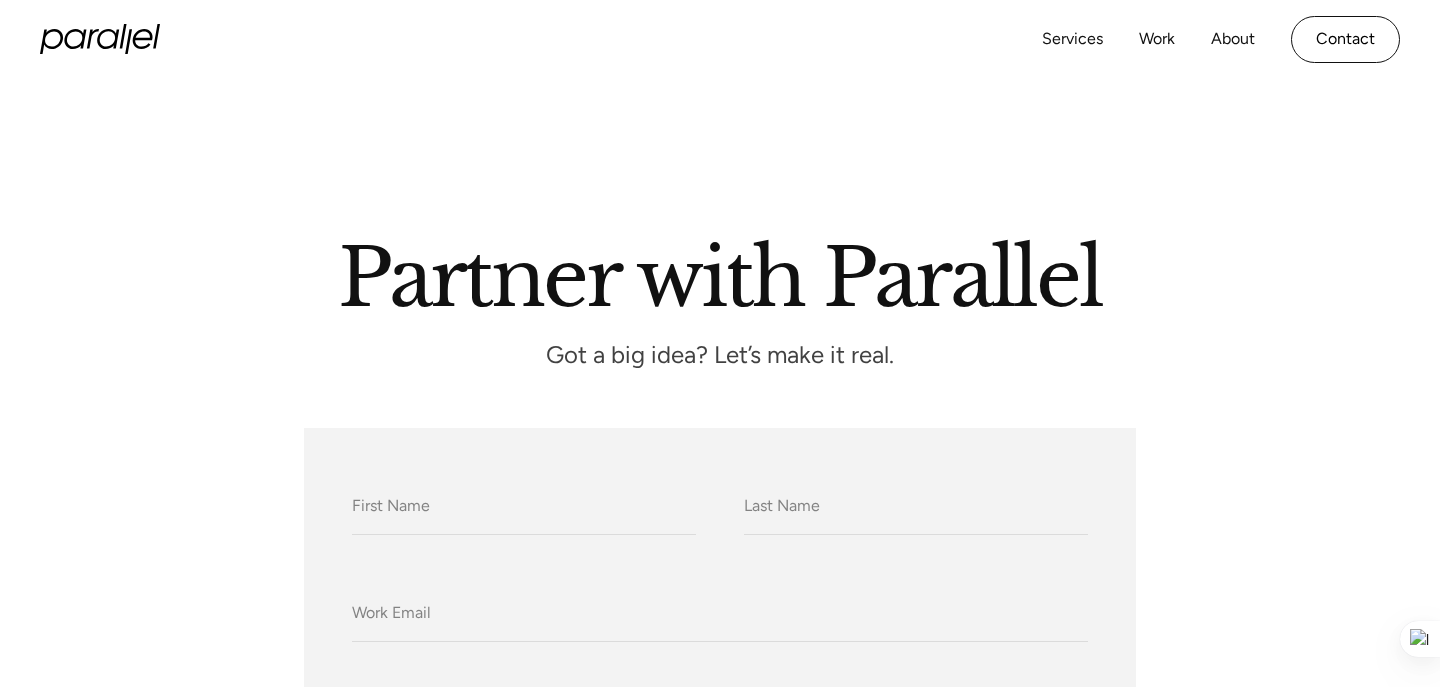 click on "Got a big idea? Let’s make it real." at bounding box center (720, 355) 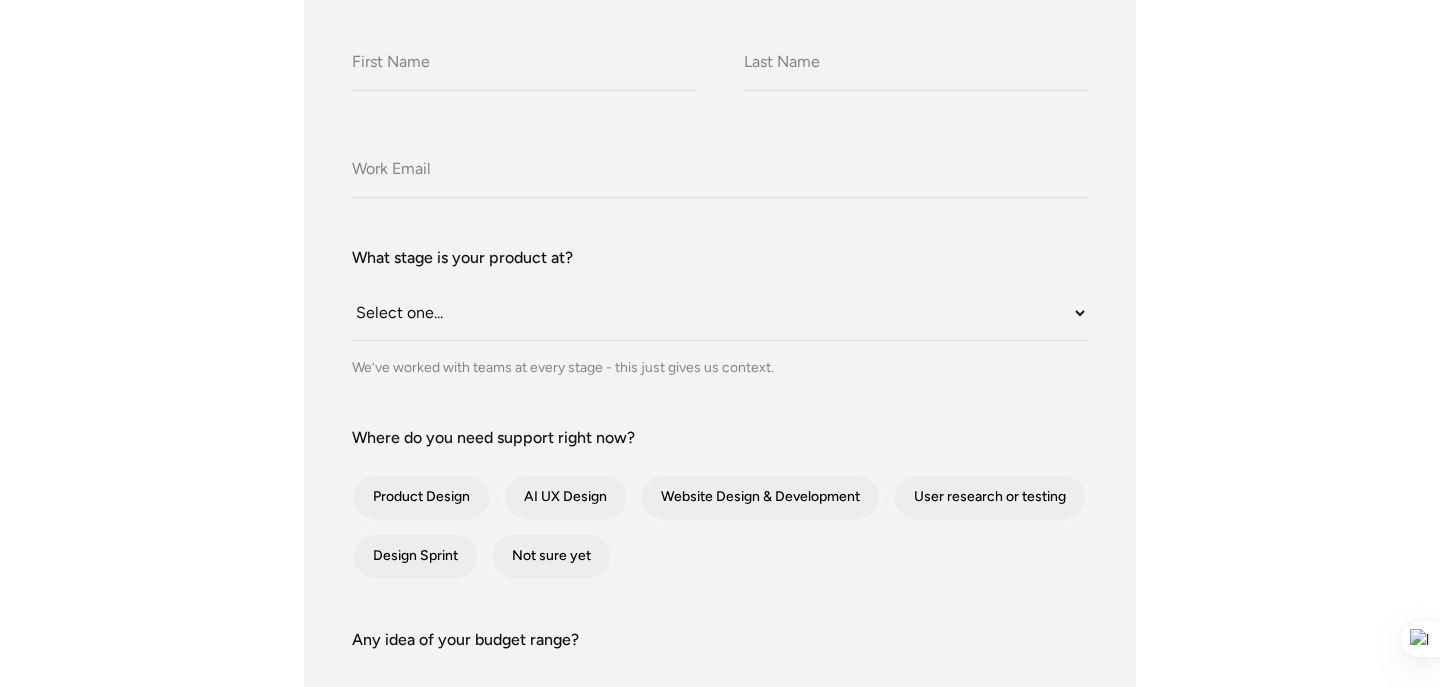 scroll, scrollTop: 454, scrollLeft: 0, axis: vertical 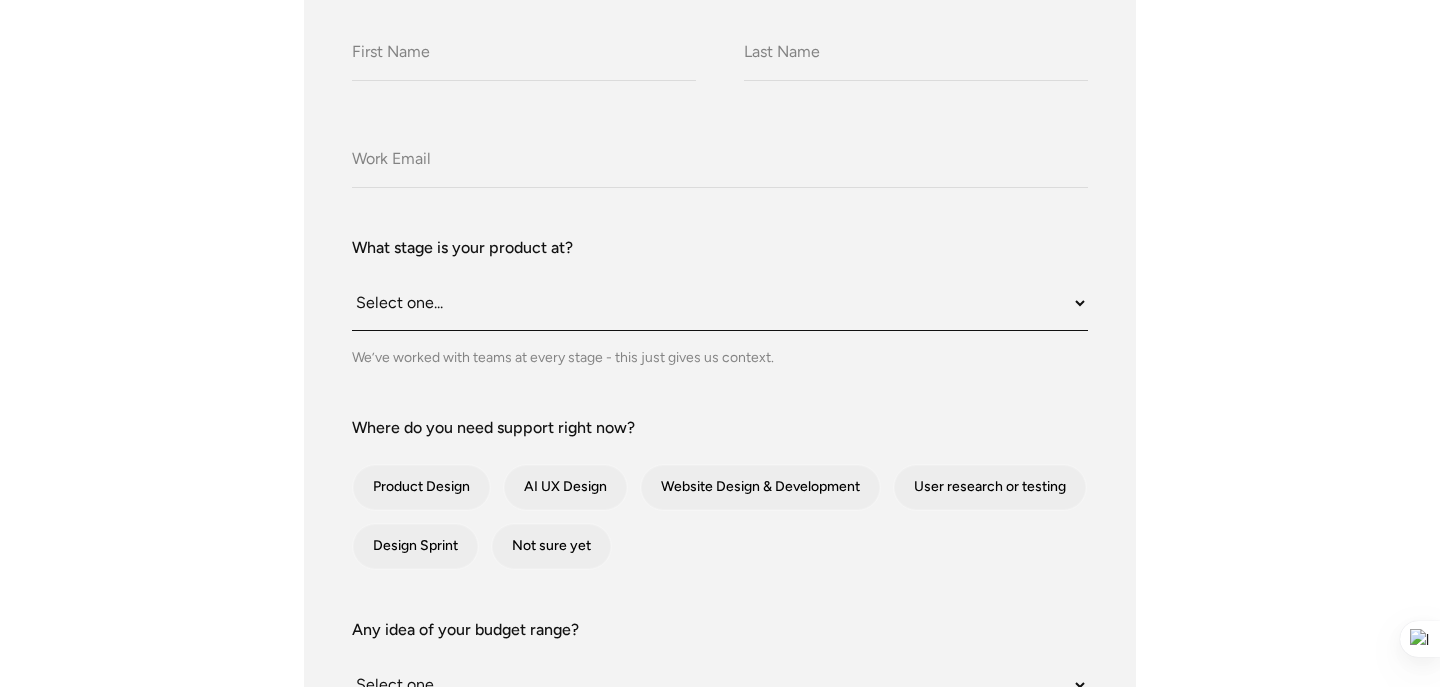 click on "Select one... Still an idea  Building MVP   Live with early users  Scaling fast  Somewhere in between" at bounding box center [720, 303] 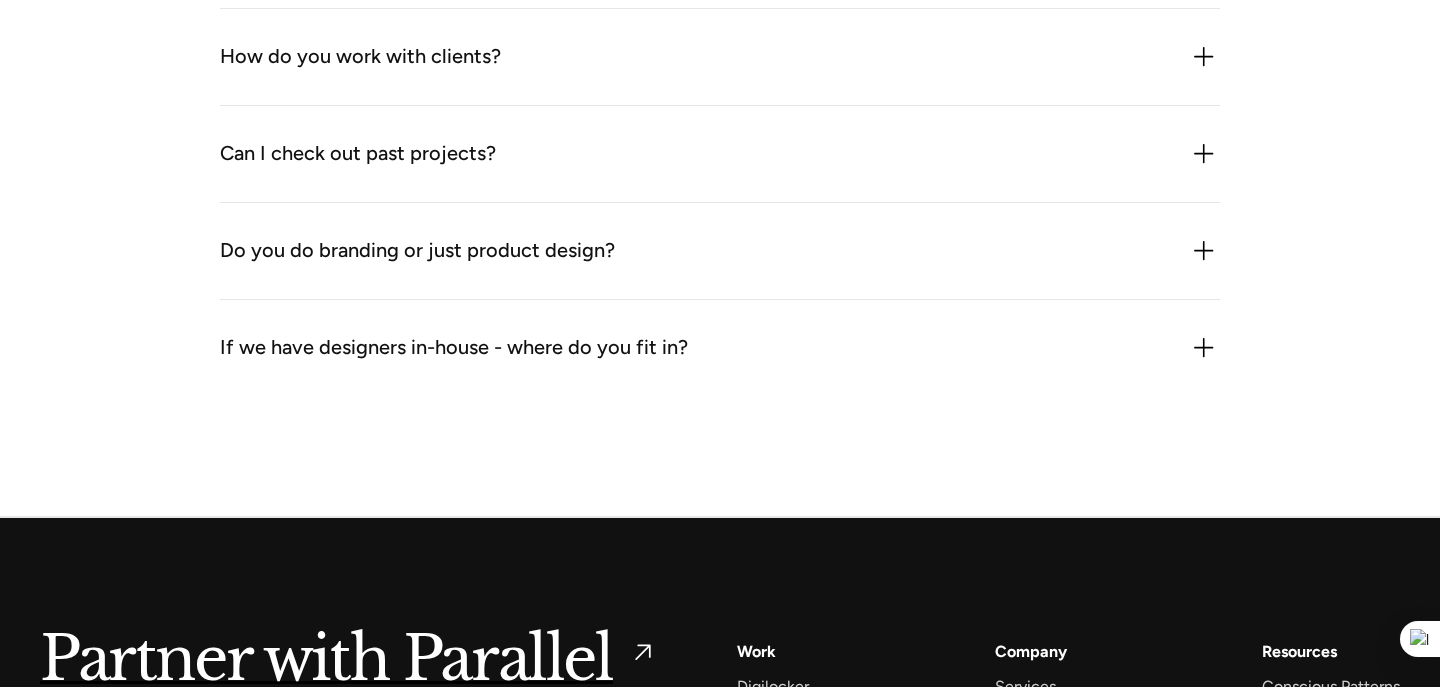 scroll, scrollTop: 2798, scrollLeft: 0, axis: vertical 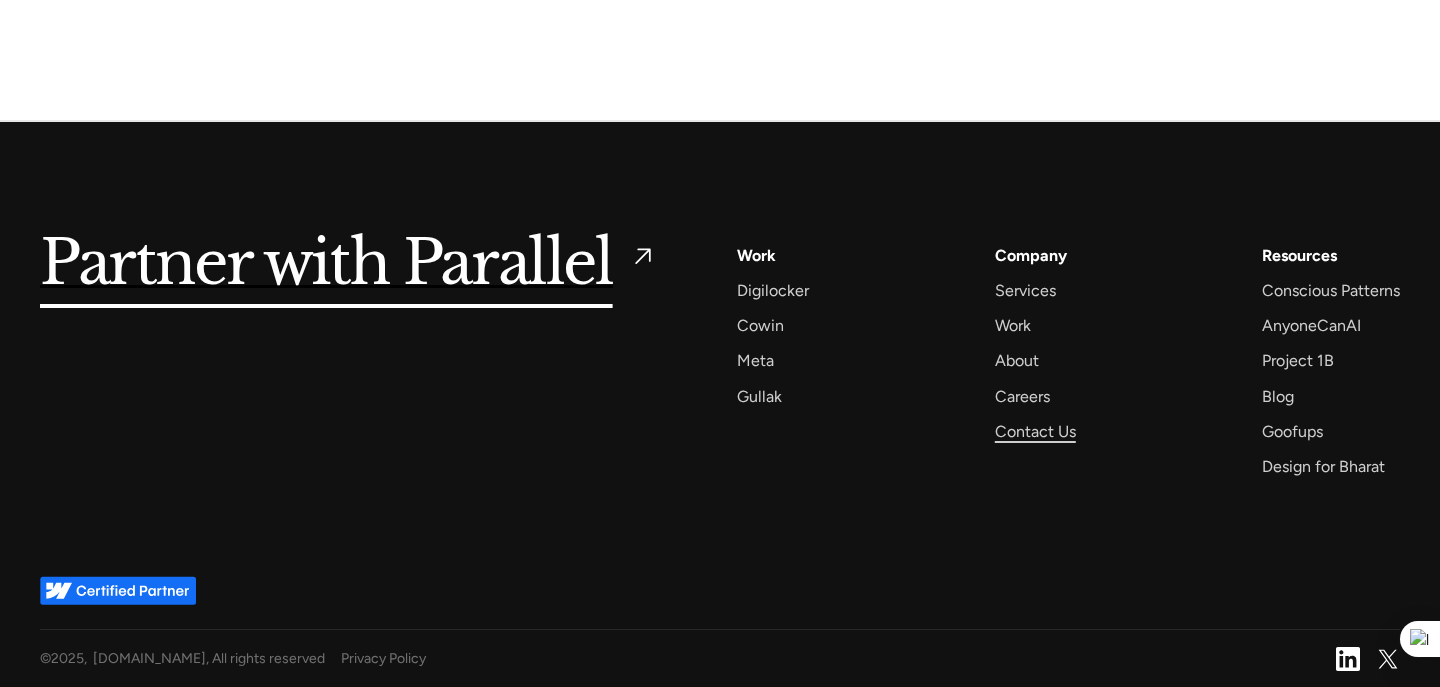 click on "Contact Us" at bounding box center [1035, 431] 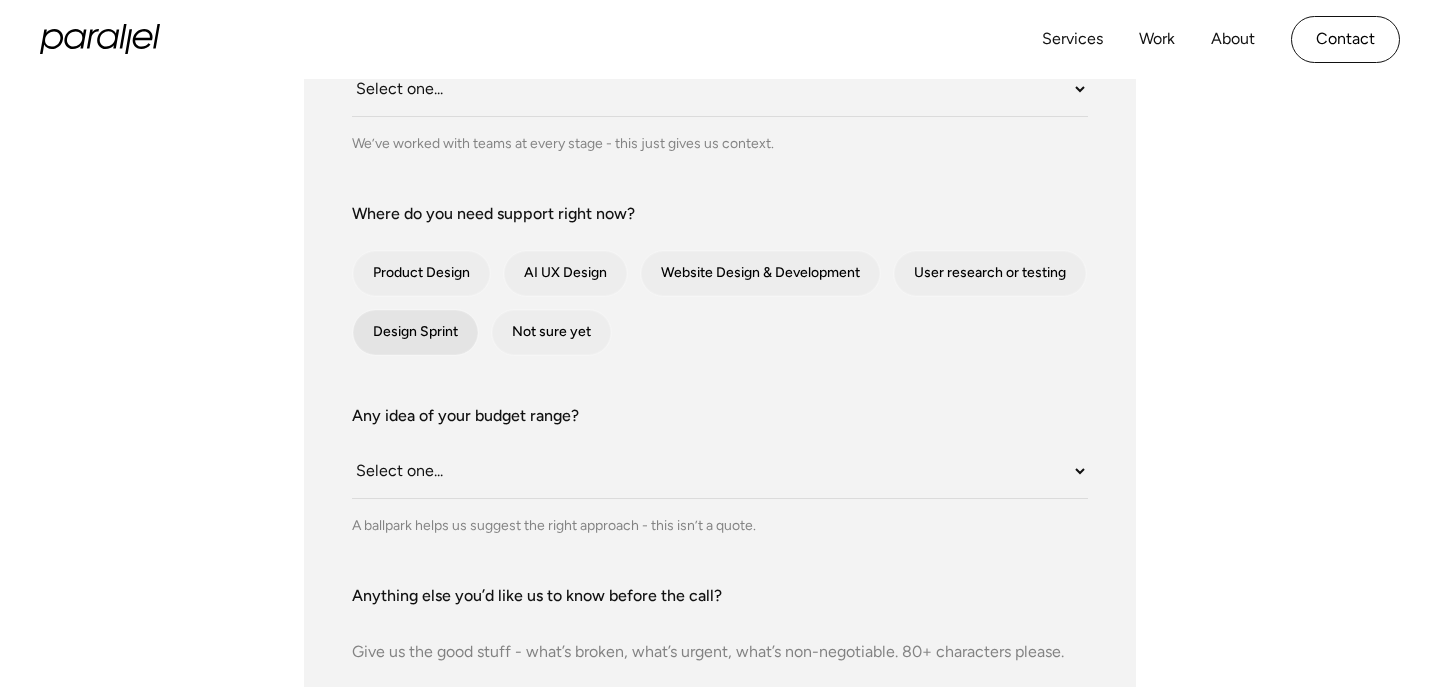 scroll, scrollTop: 668, scrollLeft: 0, axis: vertical 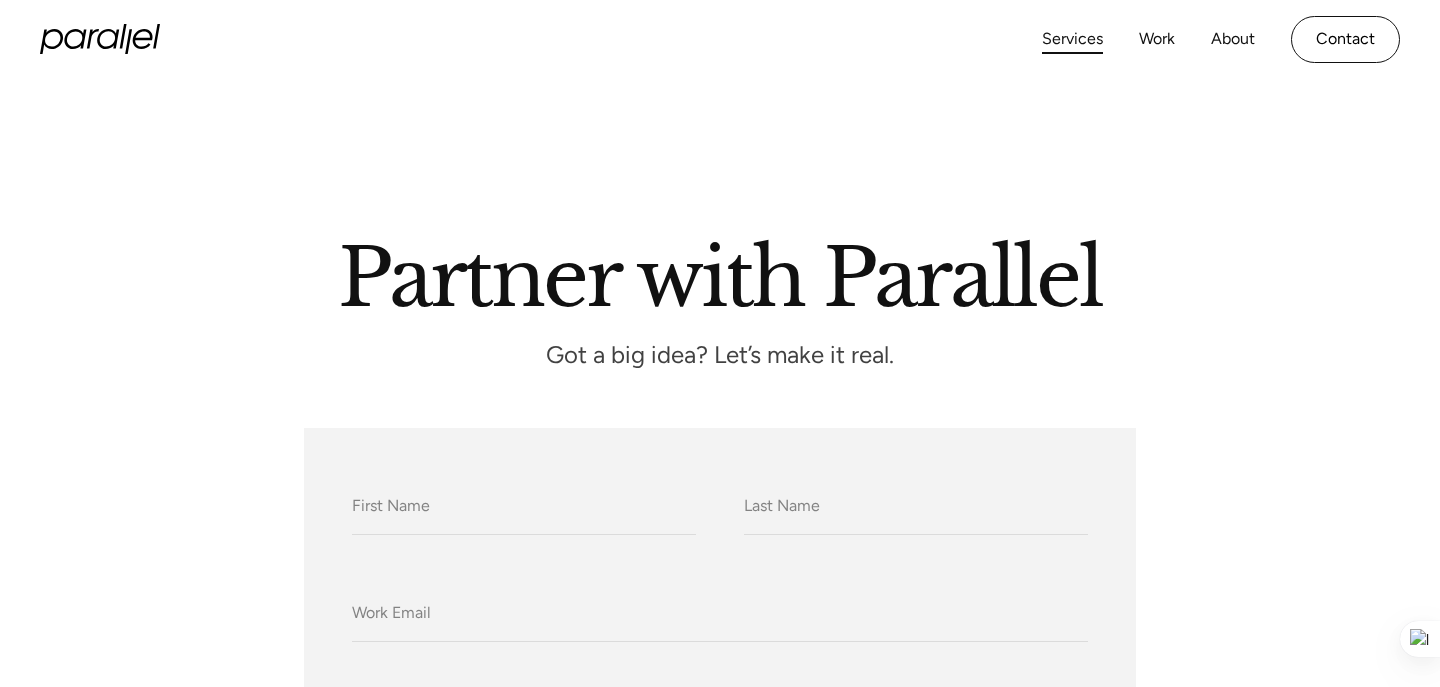 click on "Services" at bounding box center (1072, 39) 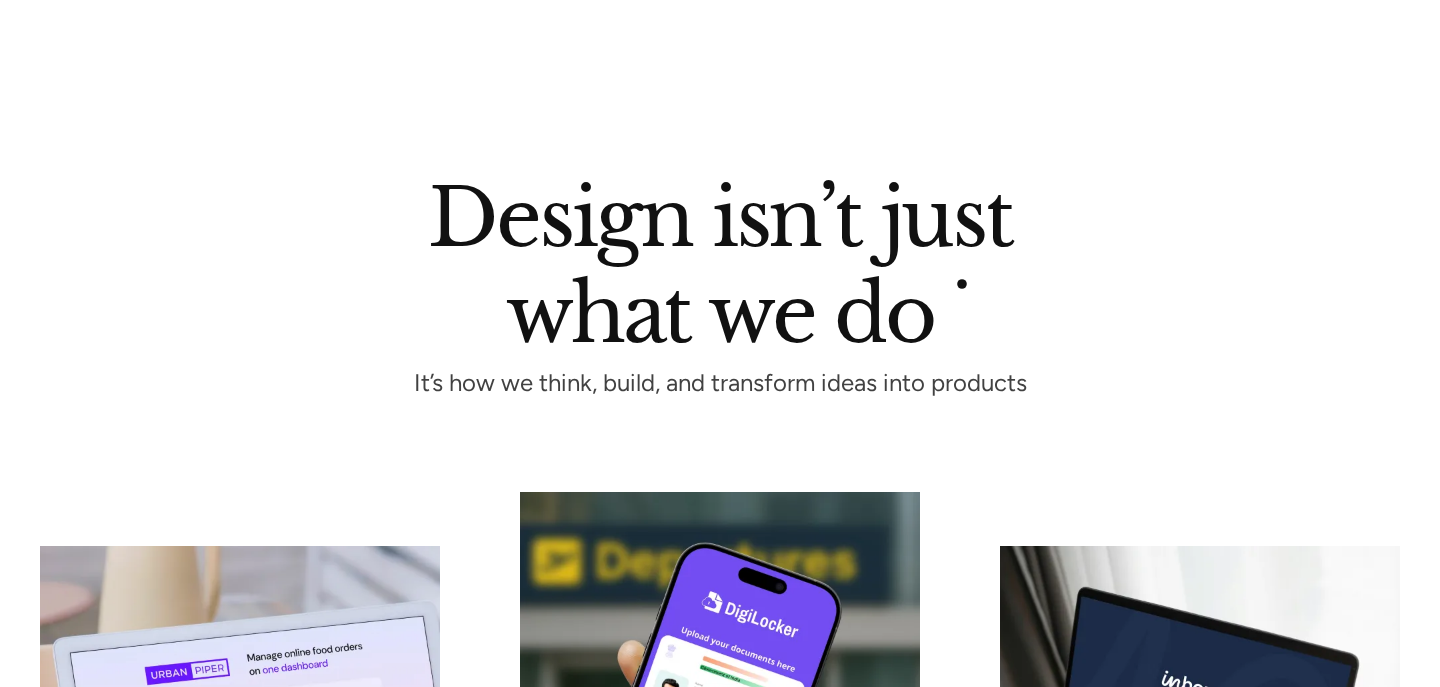 scroll, scrollTop: 0, scrollLeft: 0, axis: both 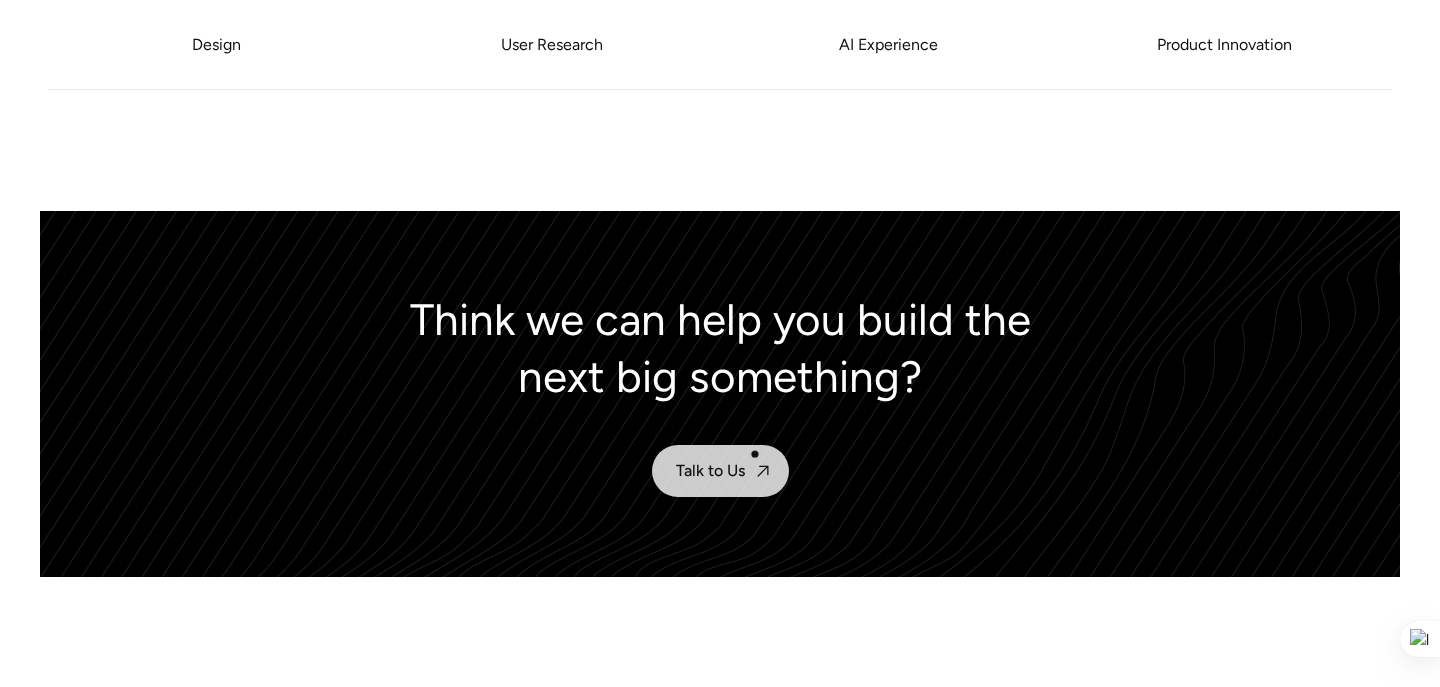 click on "Talk to Us" at bounding box center (710, 470) 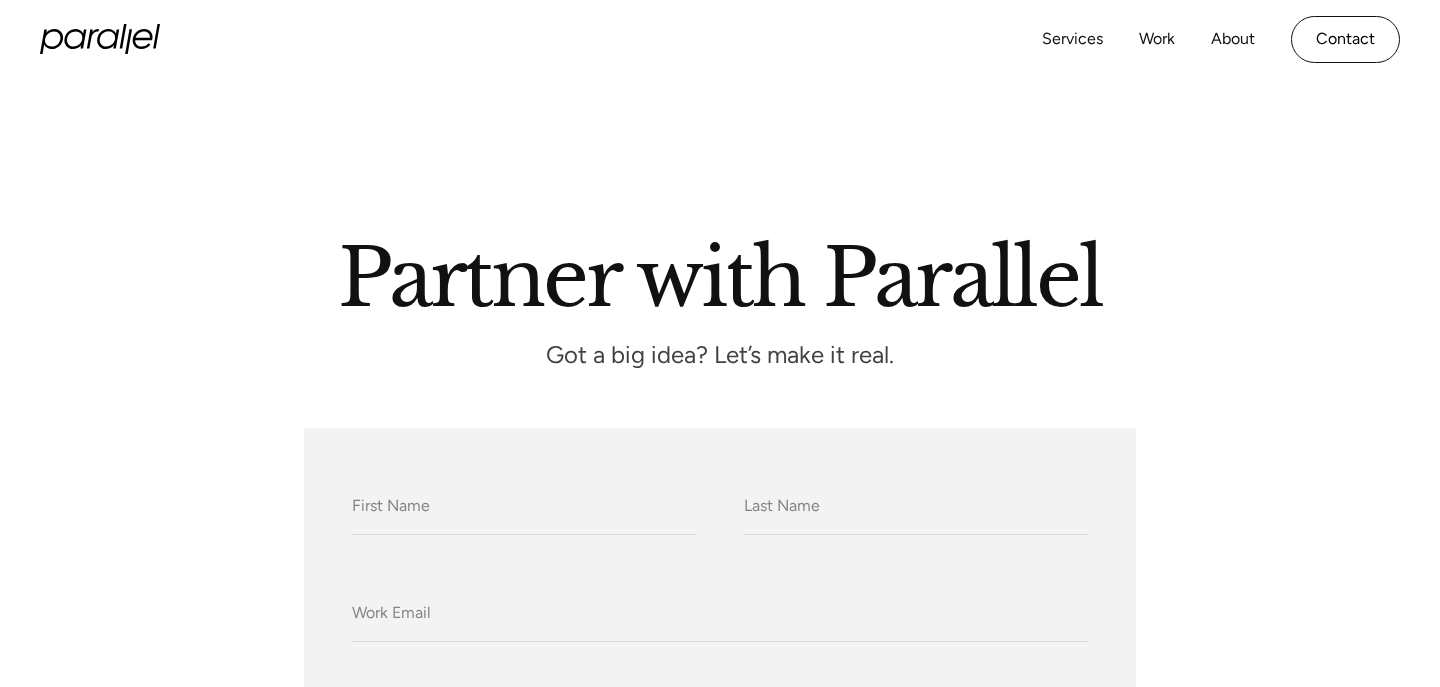 scroll, scrollTop: 0, scrollLeft: 0, axis: both 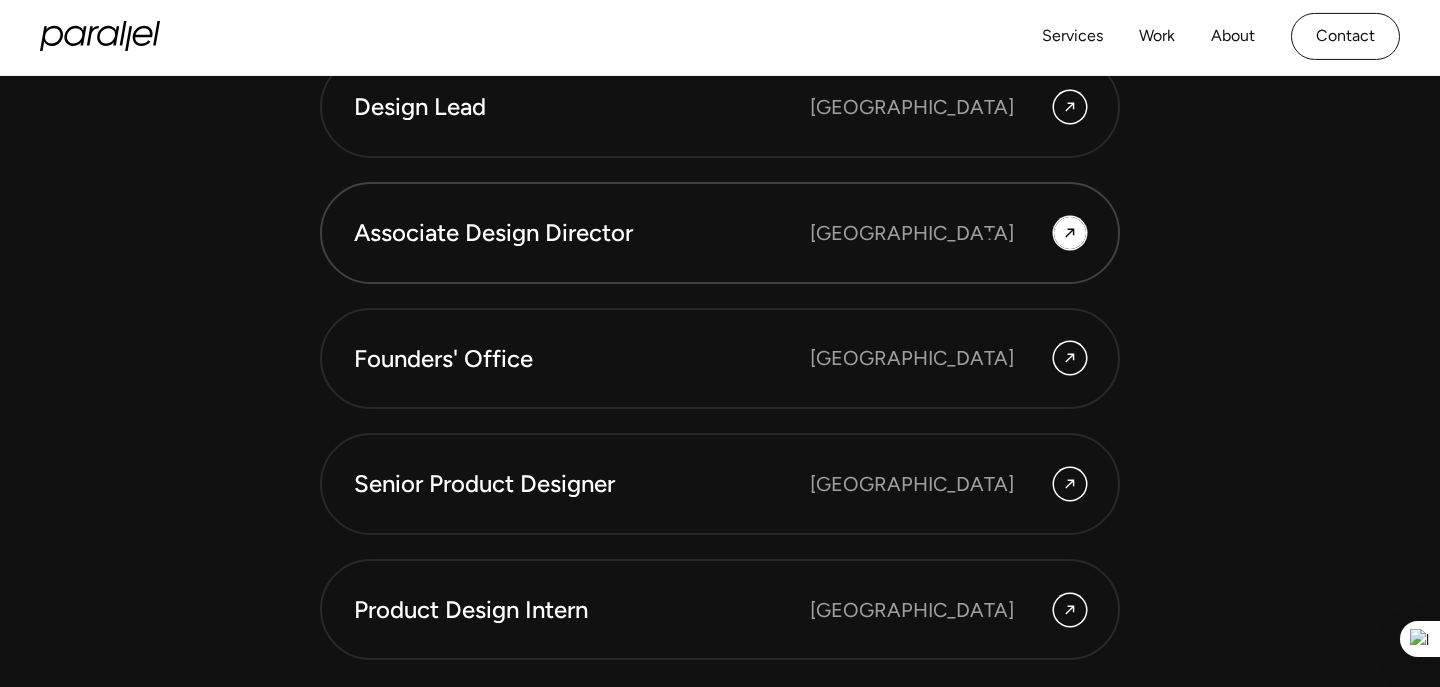 click at bounding box center [1070, 233] 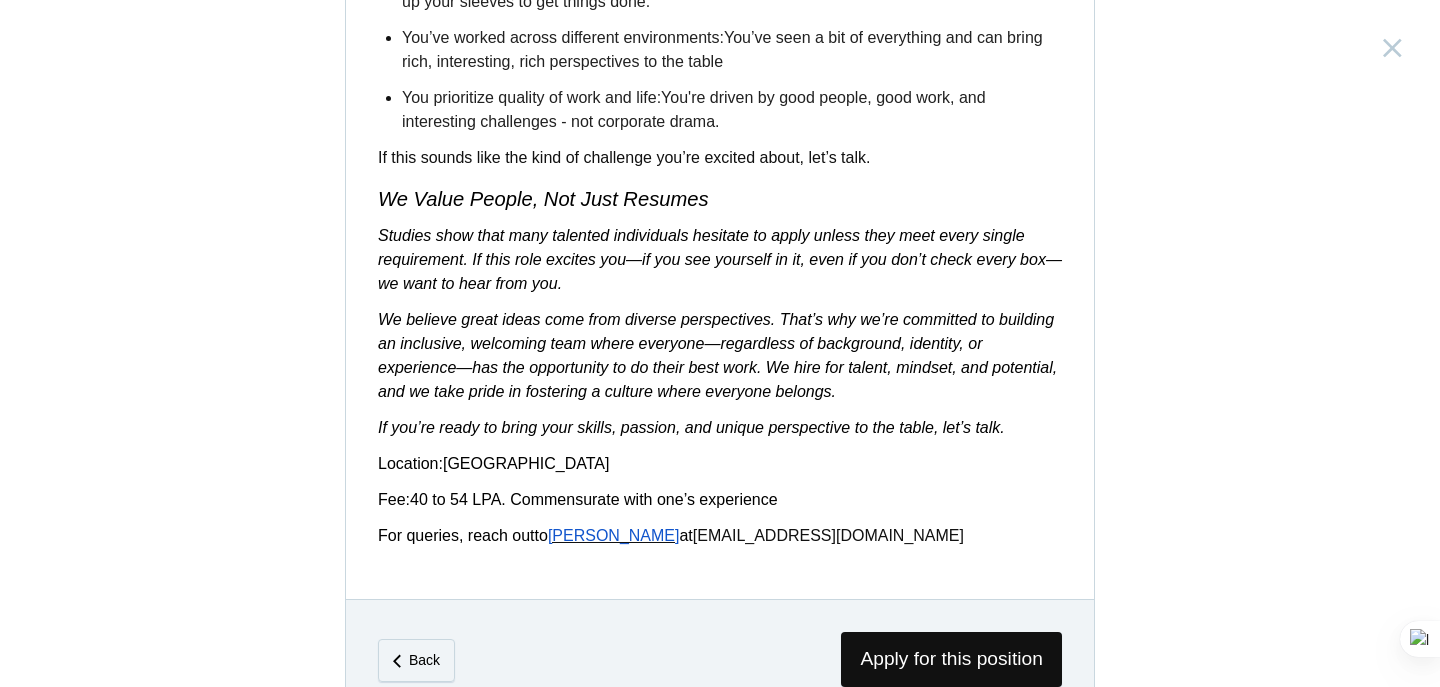 scroll, scrollTop: 3479, scrollLeft: 0, axis: vertical 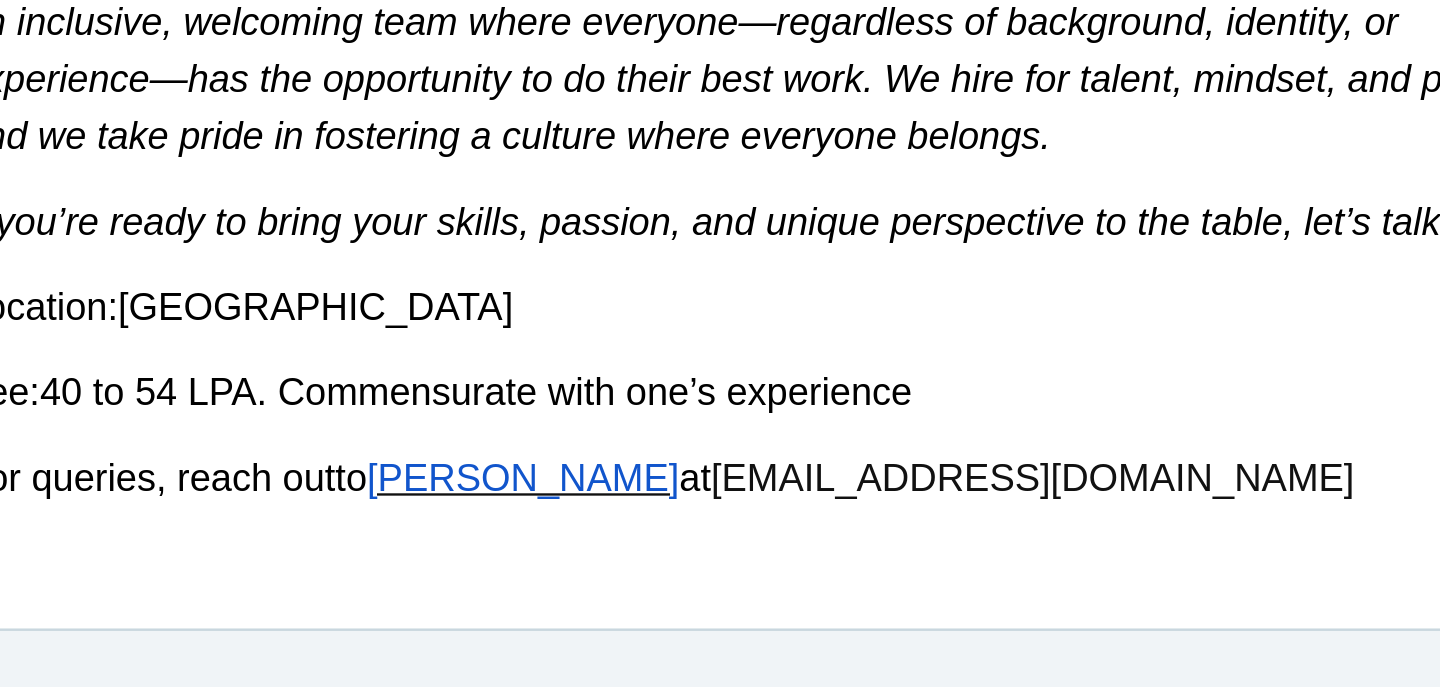 drag, startPoint x: 647, startPoint y: 479, endPoint x: 743, endPoint y: 481, distance: 96.02083 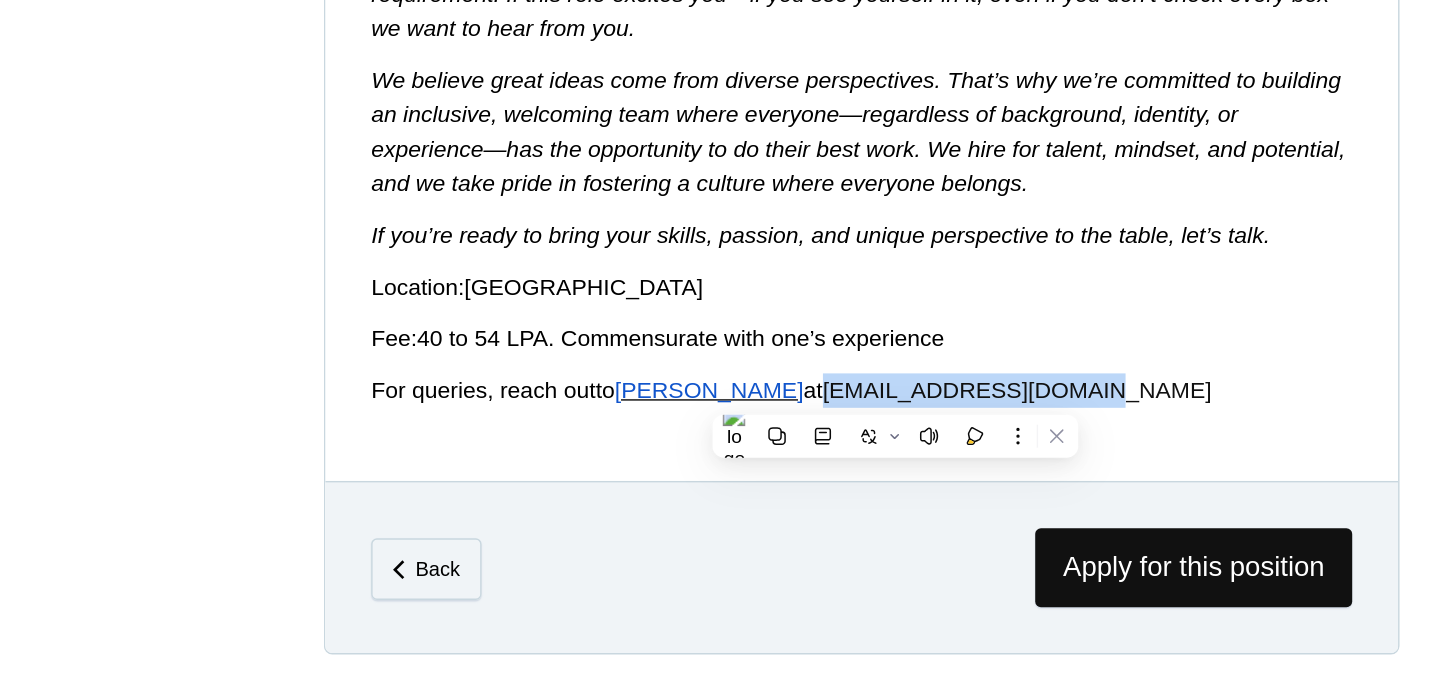 scroll, scrollTop: 5482, scrollLeft: 0, axis: vertical 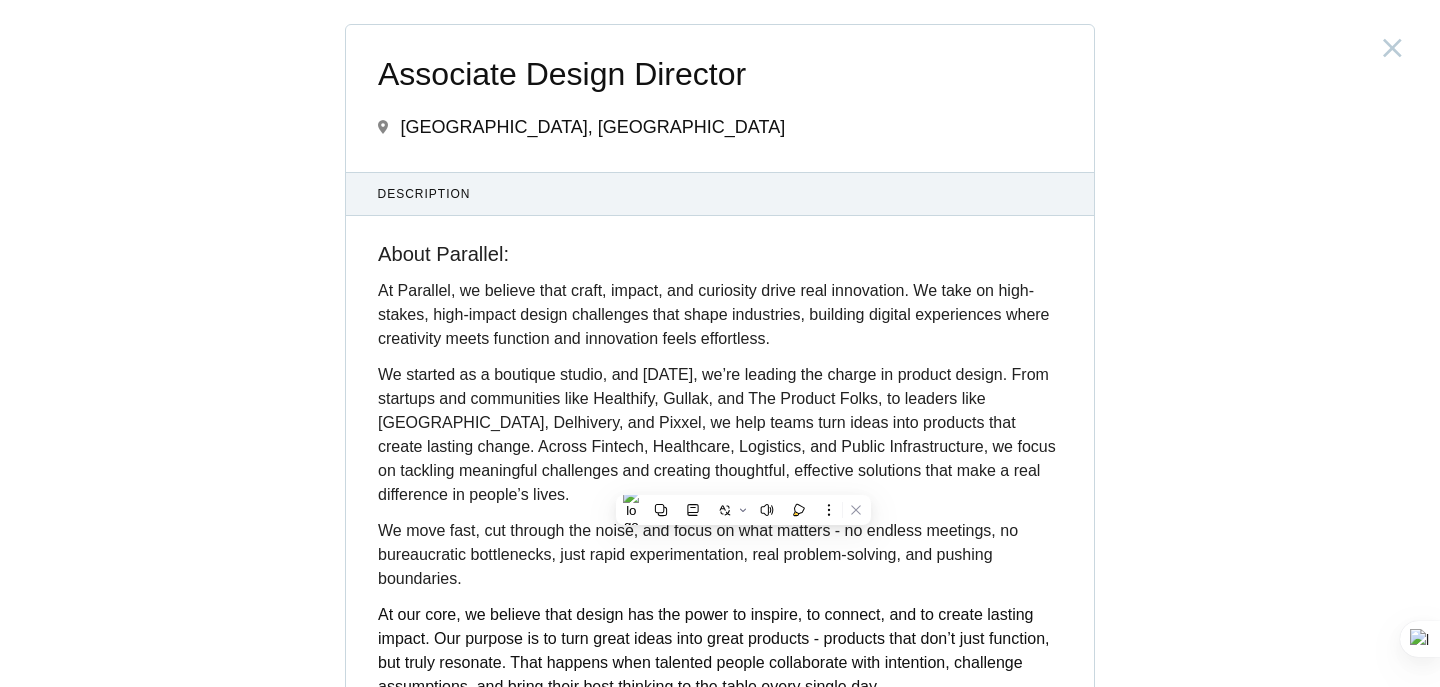 click on "About Parallel:" at bounding box center [443, 254] 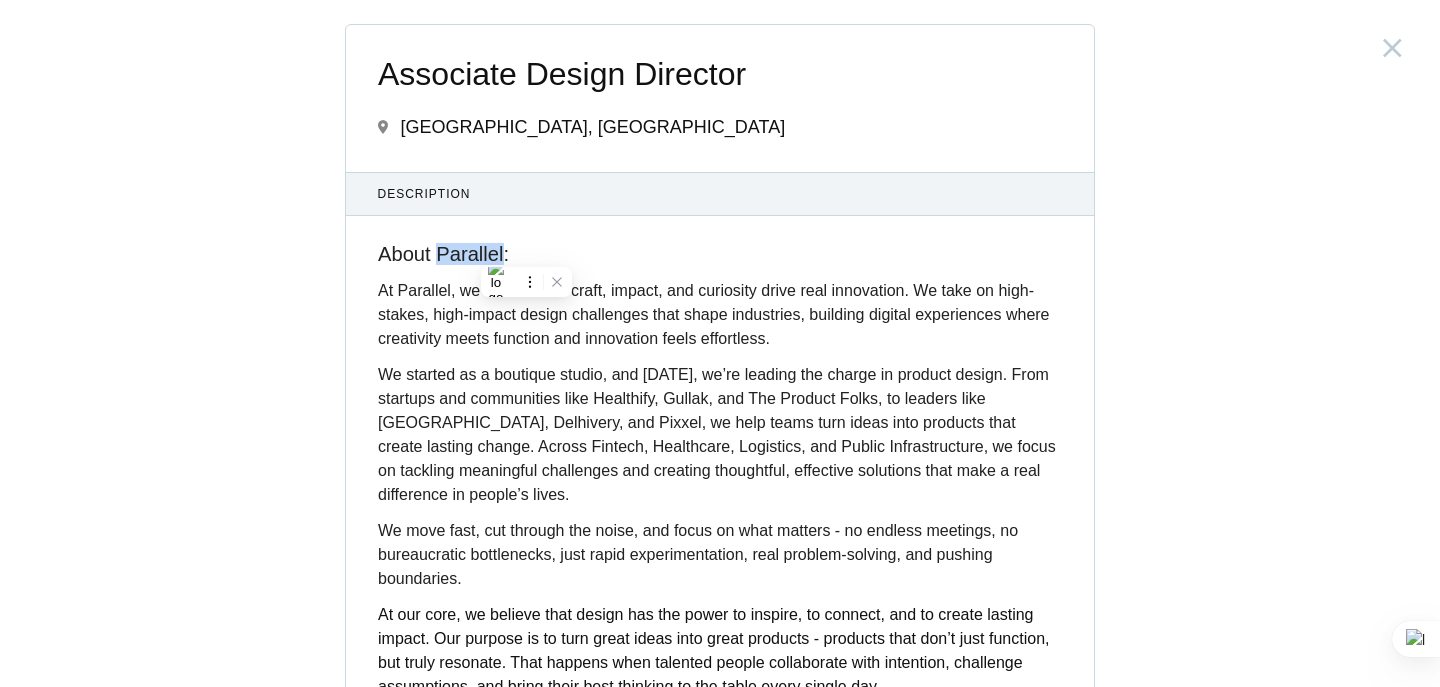 click on "About Parallel:" at bounding box center [443, 254] 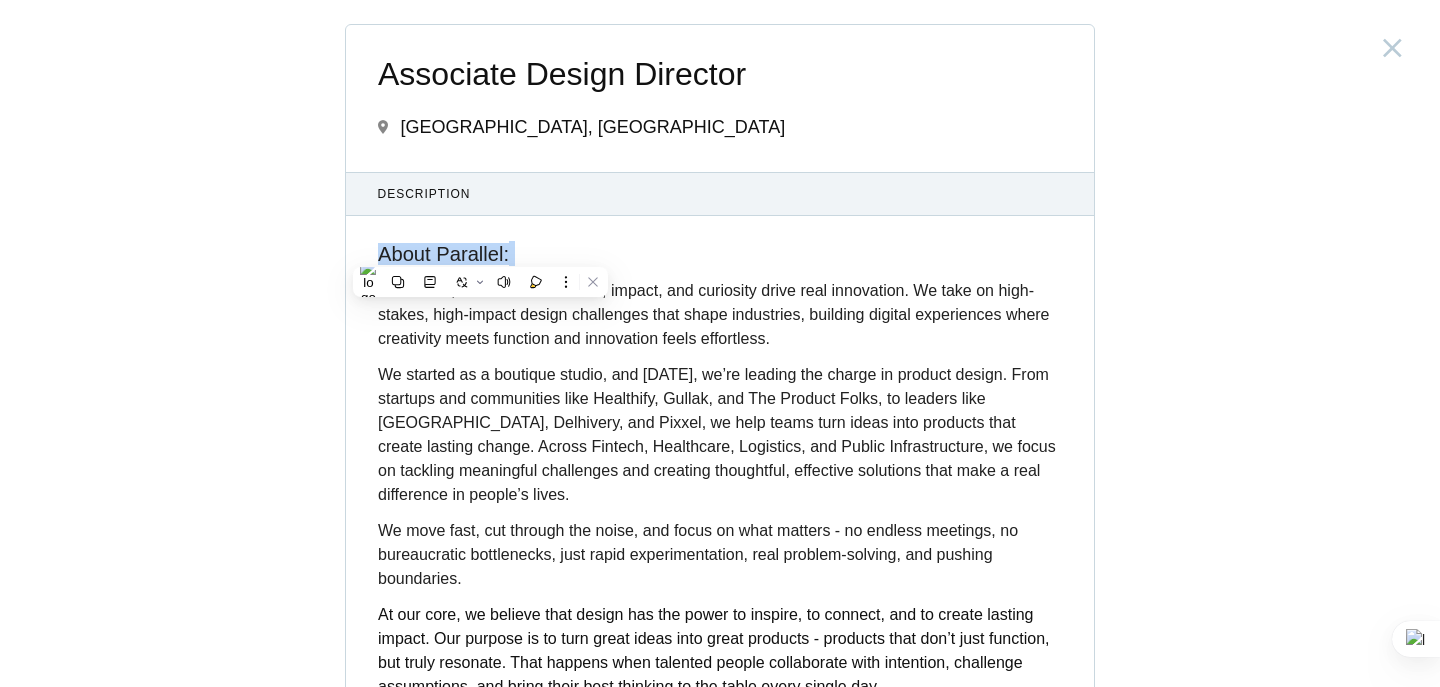 click on "About Parallel:" at bounding box center [443, 254] 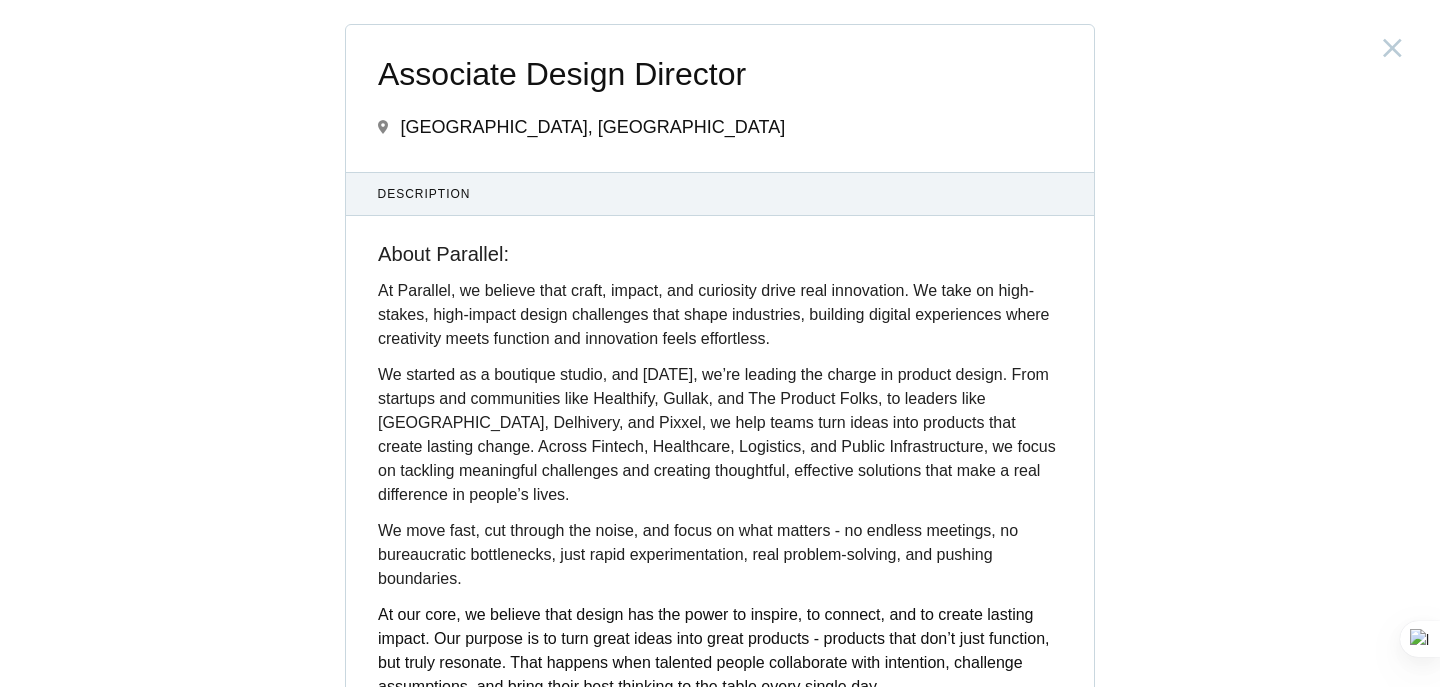 click on "About Parallel:" at bounding box center (443, 254) 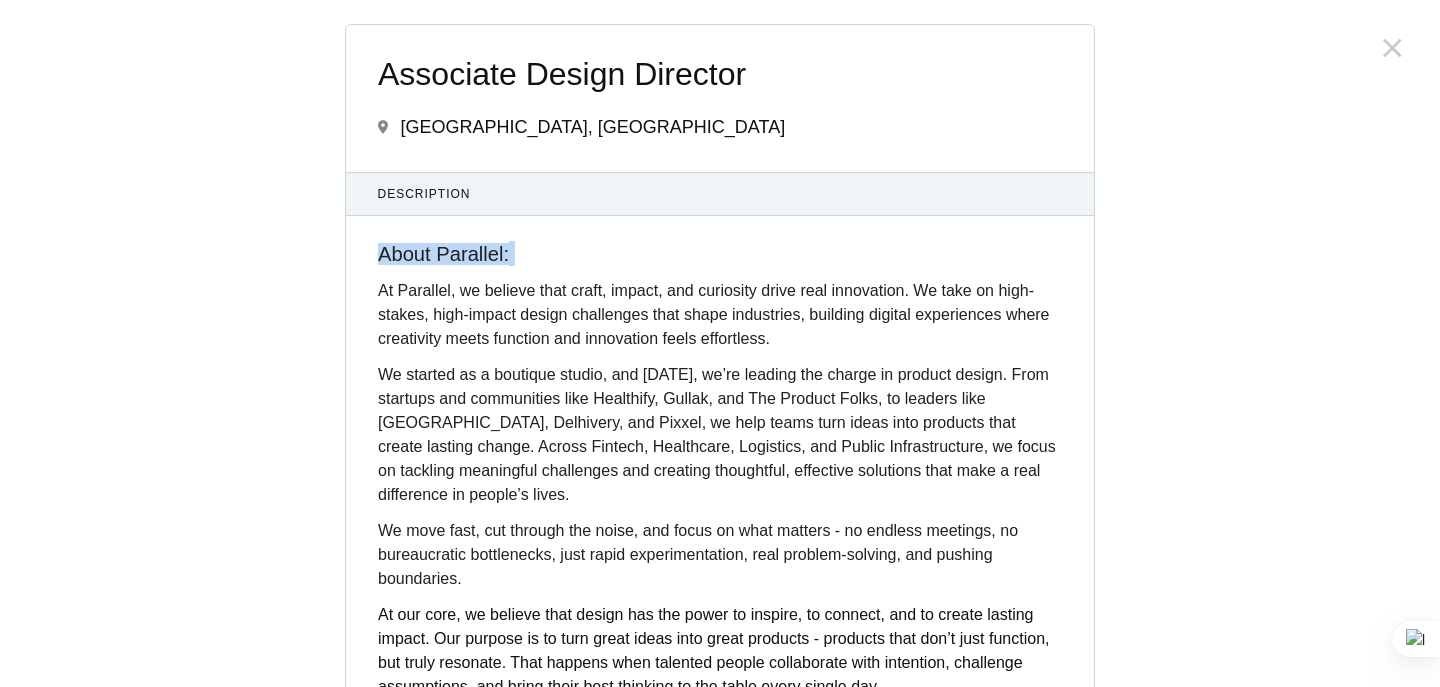 click on "About Parallel:" at bounding box center [443, 254] 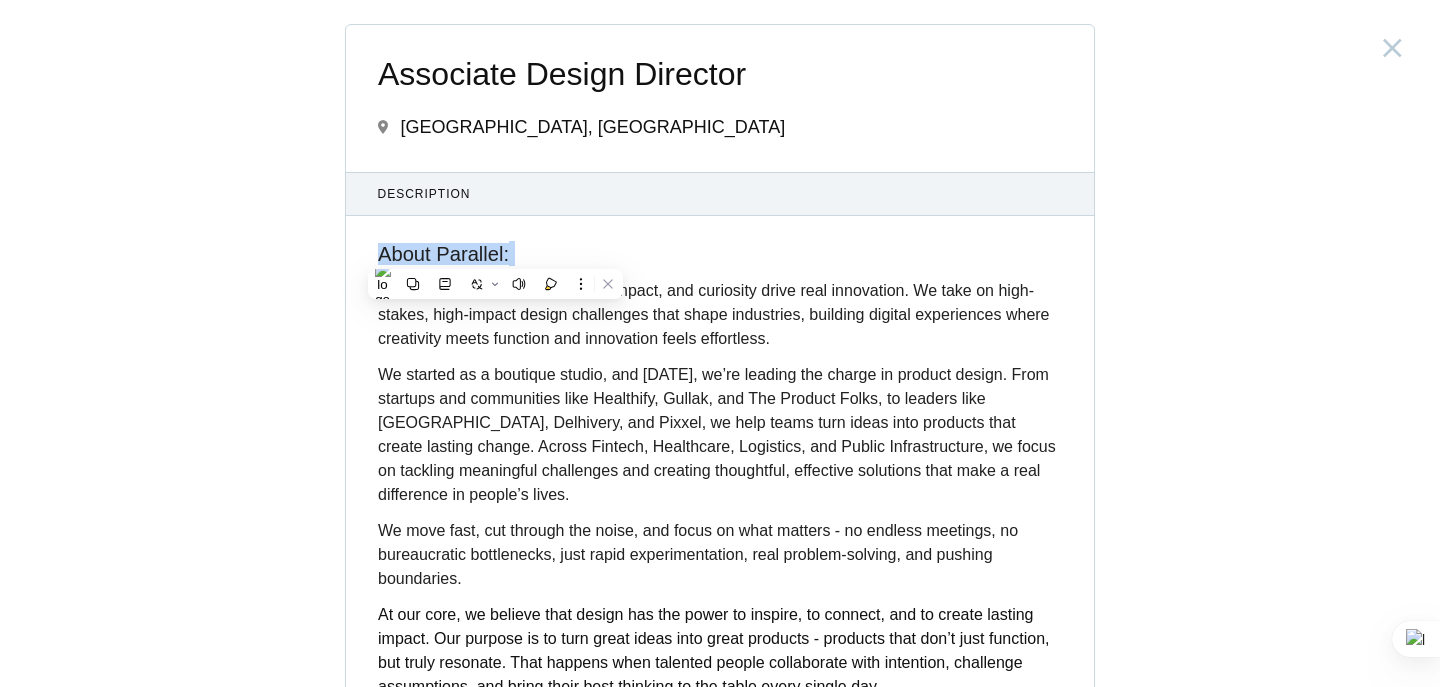 click on "About Parallel:" at bounding box center [443, 254] 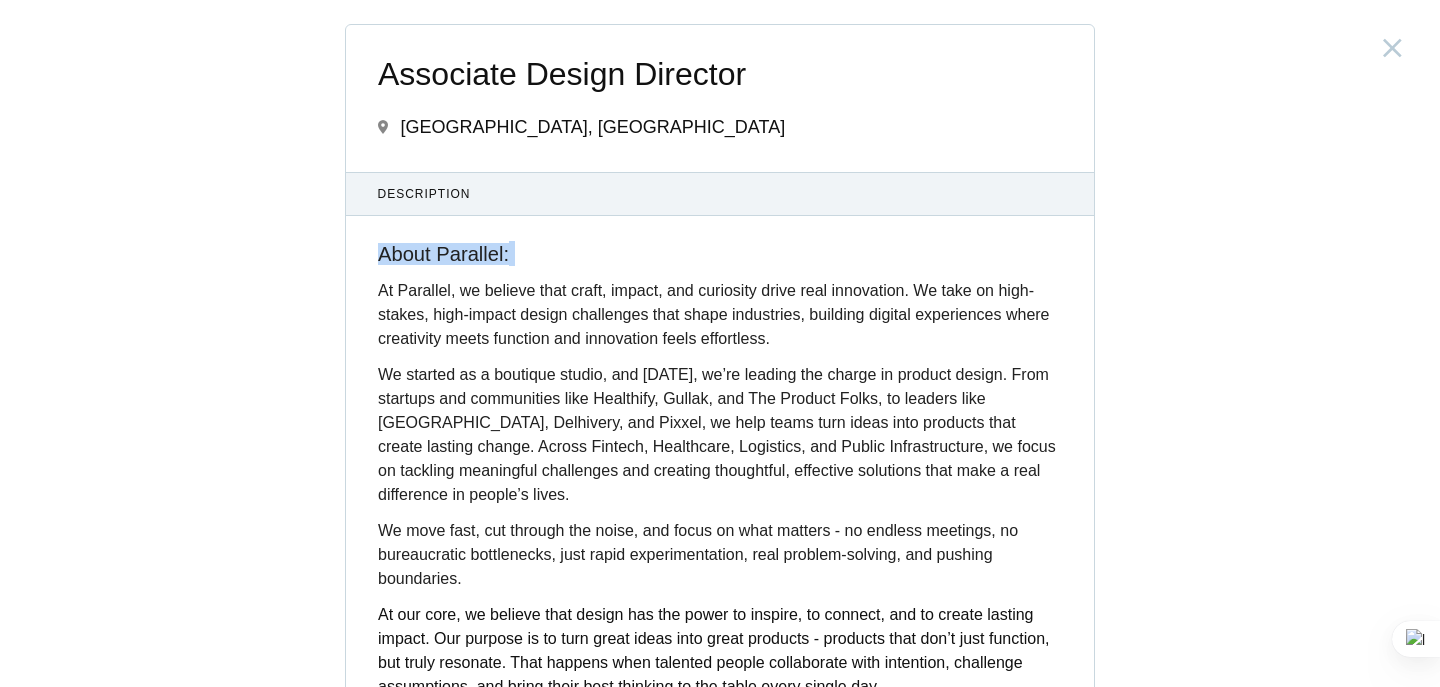 click on "About Parallel:" at bounding box center (720, 254) 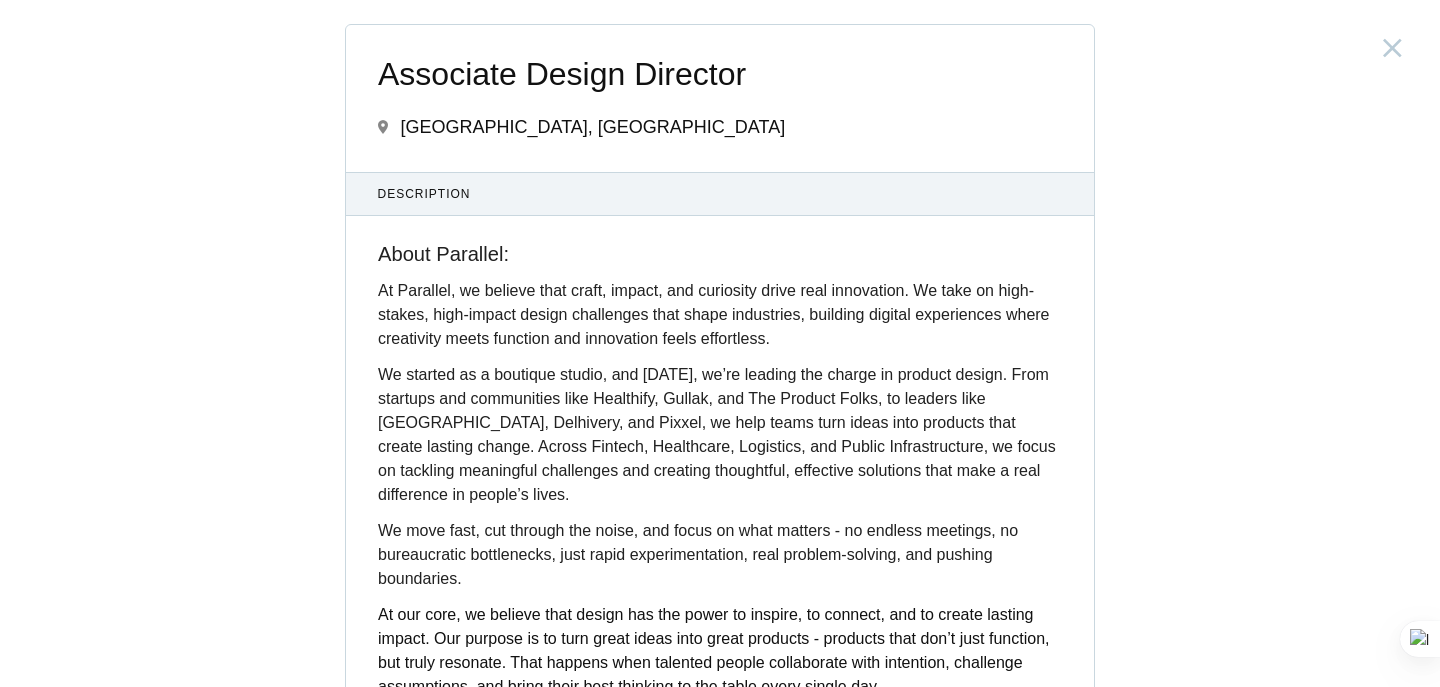 click on "About Parallel:" at bounding box center (443, 254) 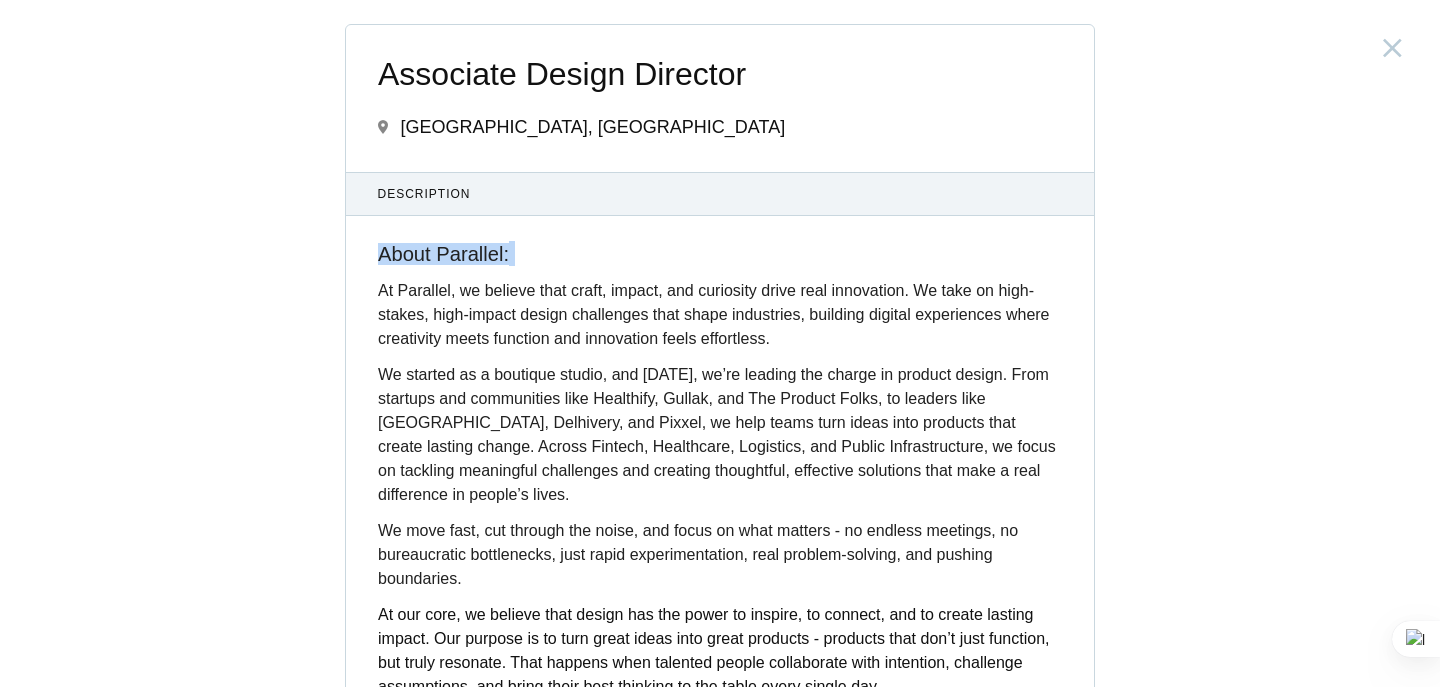click on "About Parallel:" at bounding box center (443, 254) 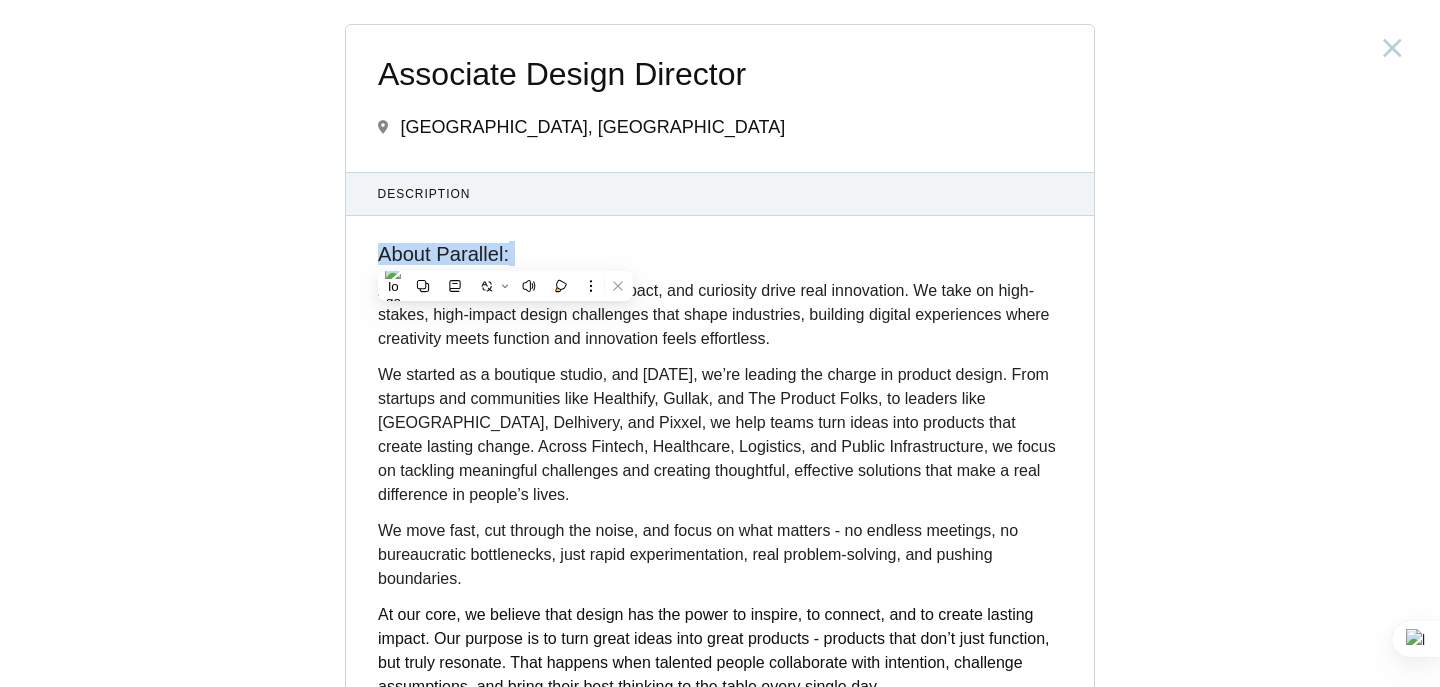 click on "About Parallel:" at bounding box center [443, 254] 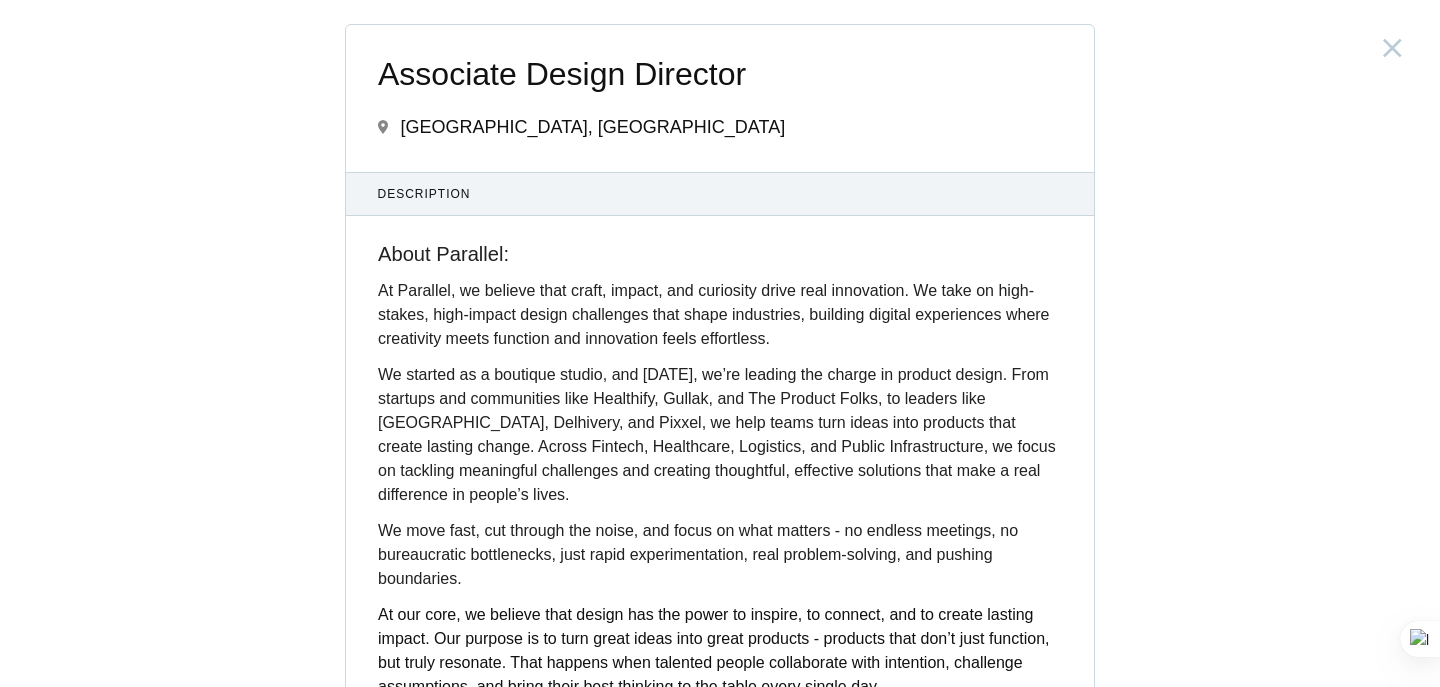 click on "At Parallel, we believe that craft, impact, and curiosity drive real innovation. We take on high-stakes, high-impact design challenges that shape industries, building digital experiences where creativity meets function and innovation feels effortless." at bounding box center [714, 314] 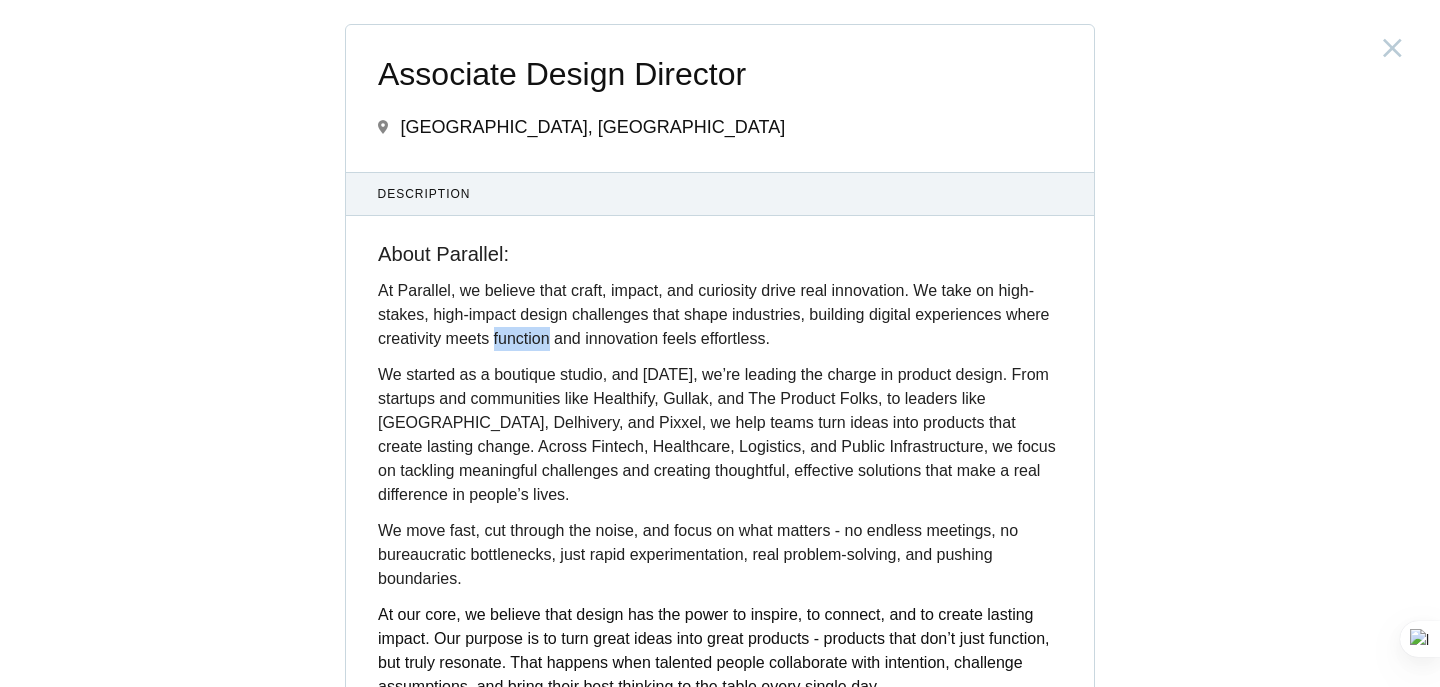 click on "At Parallel, we believe that craft, impact, and curiosity drive real innovation. We take on high-stakes, high-impact design challenges that shape industries, building digital experiences where creativity meets function and innovation feels effortless." at bounding box center (714, 314) 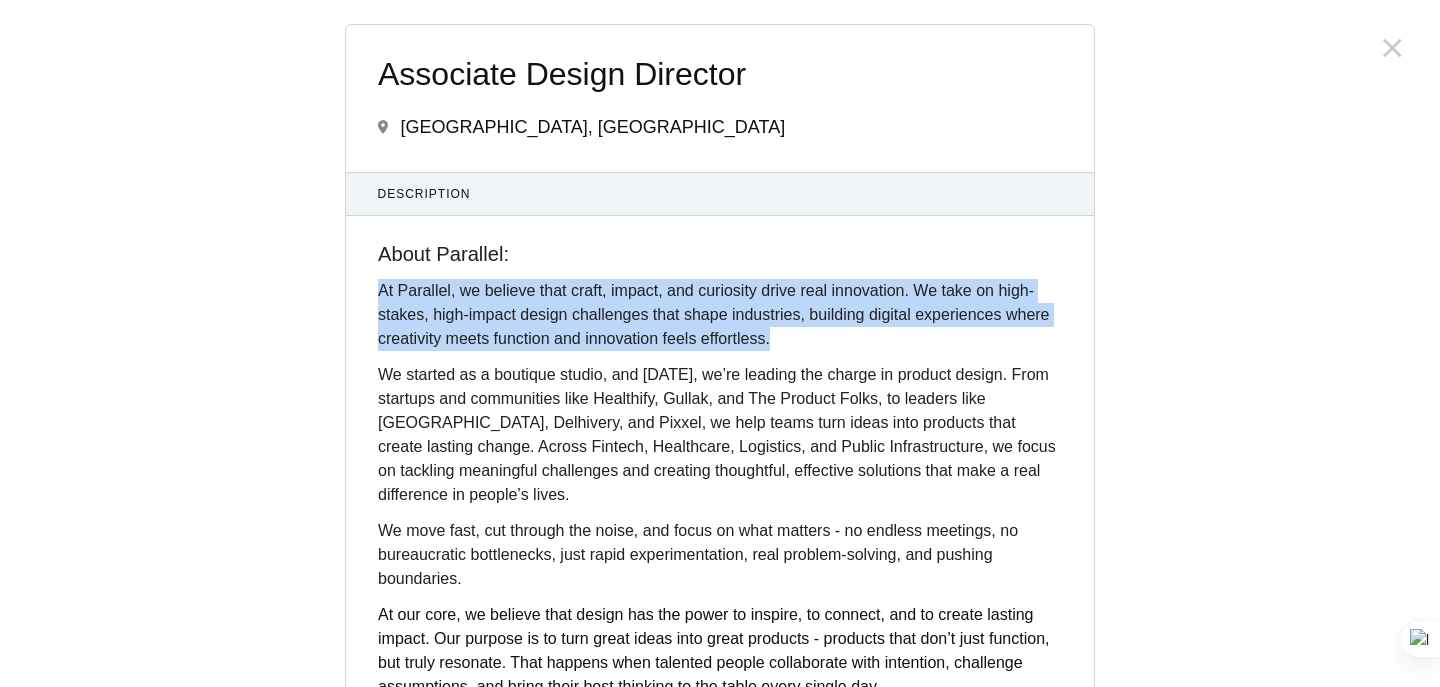 click on "At Parallel, we believe that craft, impact, and curiosity drive real innovation. We take on high-stakes, high-impact design challenges that shape industries, building digital experiences where creativity meets function and innovation feels effortless." at bounding box center (714, 314) 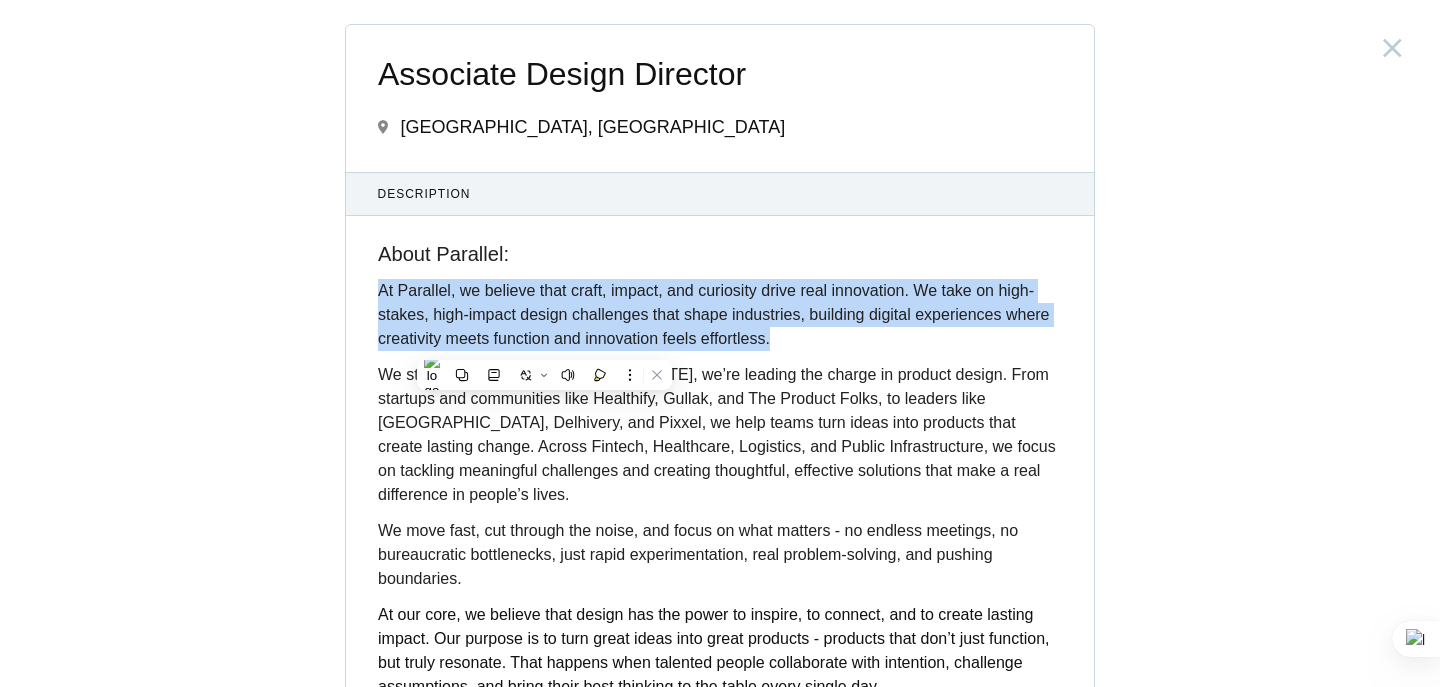 click on "At Parallel, we believe that craft, impact, and curiosity drive real innovation. We take on high-stakes, high-impact design challenges that shape industries, building digital experiences where creativity meets function and innovation feels effortless." at bounding box center [714, 314] 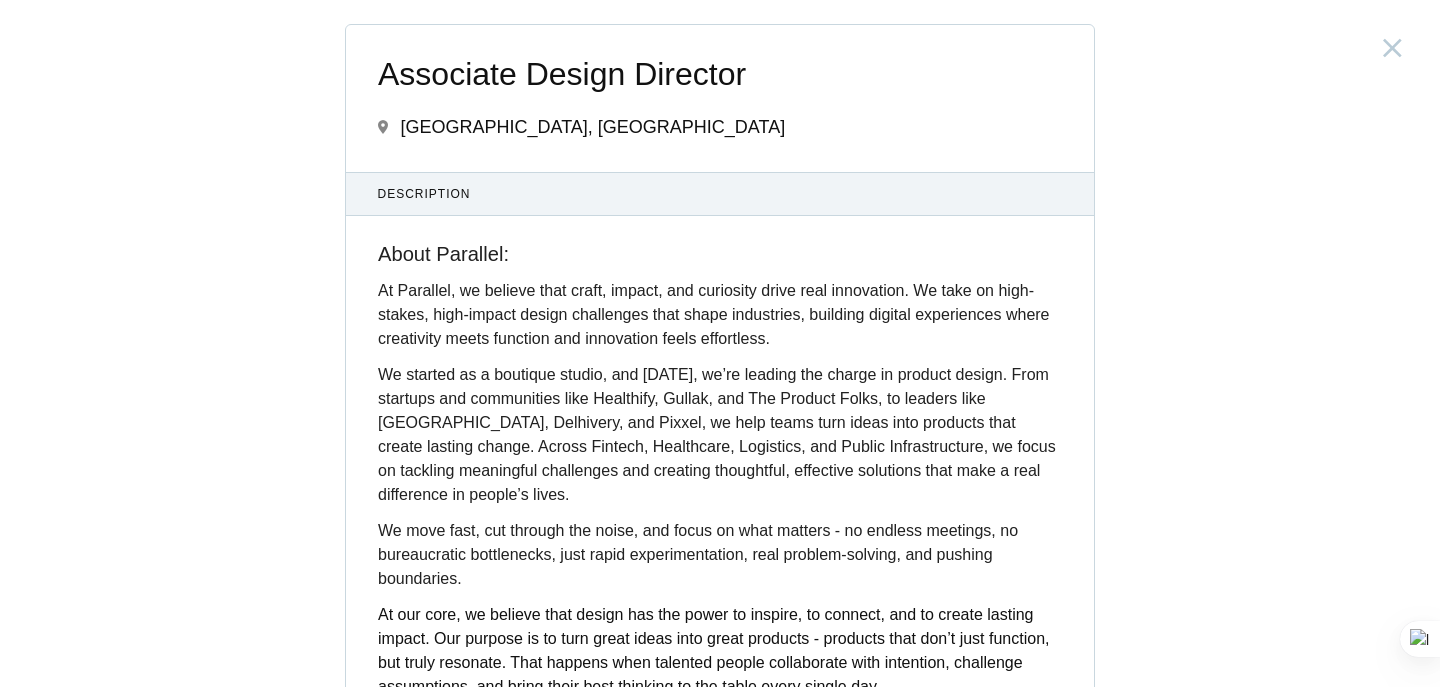 click on "We started as a boutique studio, and [DATE], we’re leading the charge in product design. From startups and communities like Healthify, Gullak, and The Product Folks, to leaders like [GEOGRAPHIC_DATA], Delhivery, and Pixxel, we help teams turn ideas into products that create lasting change. Across Fintech, Healthcare, Logistics, and Public Infrastructure, we focus on tackling meaningful challenges and creating thoughtful, effective solutions that make a real difference in people’s lives." at bounding box center (720, 435) 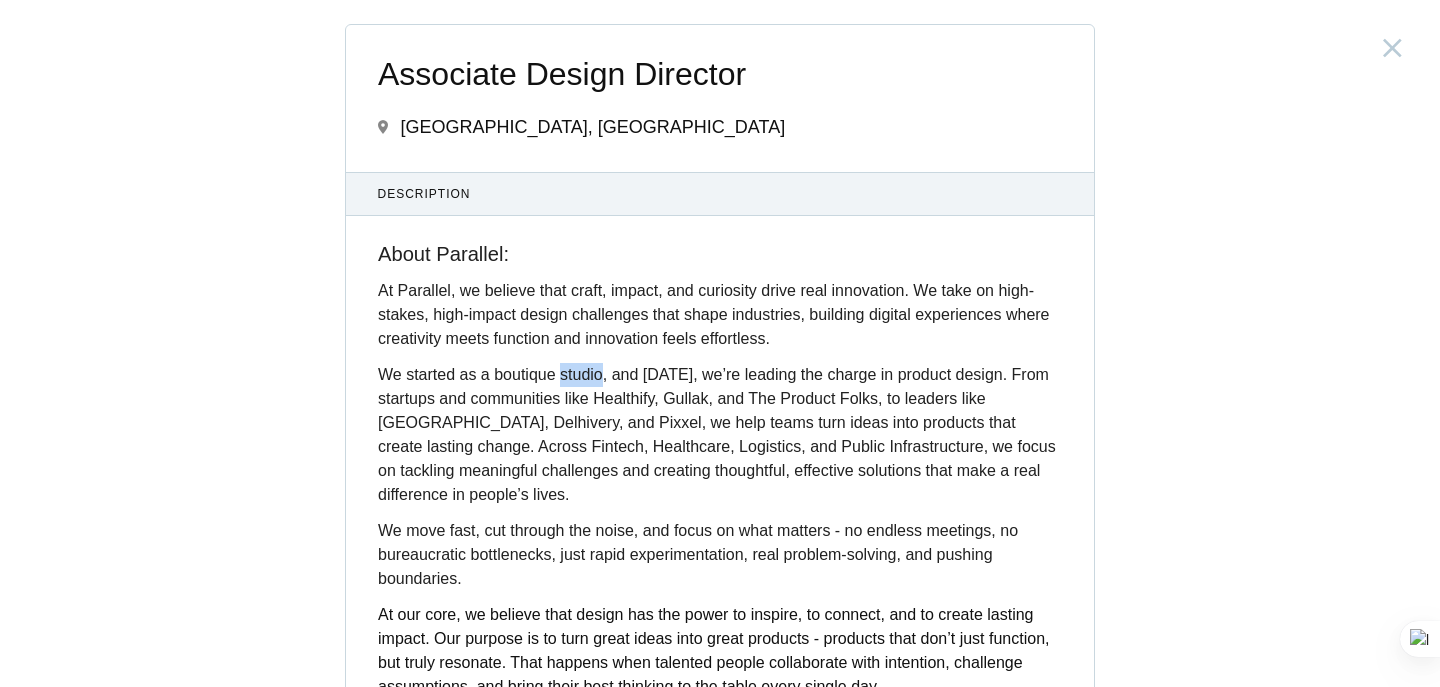 click on "We started as a boutique studio, and [DATE], we’re leading the charge in product design. From startups and communities like Healthify, Gullak, and The Product Folks, to leaders like [GEOGRAPHIC_DATA], Delhivery, and Pixxel, we help teams turn ideas into products that create lasting change. Across Fintech, Healthcare, Logistics, and Public Infrastructure, we focus on tackling meaningful challenges and creating thoughtful, effective solutions that make a real difference in people’s lives." at bounding box center (720, 435) 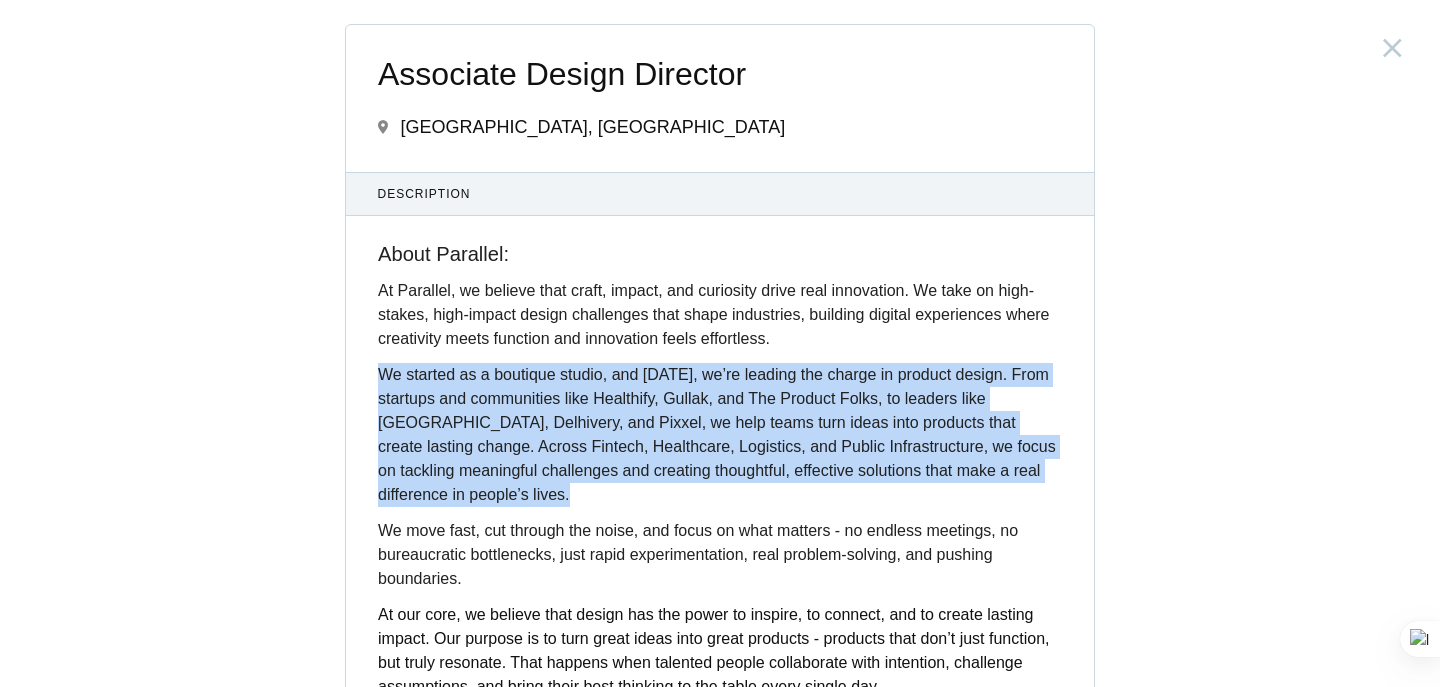 click on "We started as a boutique studio, and [DATE], we’re leading the charge in product design. From startups and communities like Healthify, Gullak, and The Product Folks, to leaders like [GEOGRAPHIC_DATA], Delhivery, and Pixxel, we help teams turn ideas into products that create lasting change. Across Fintech, Healthcare, Logistics, and Public Infrastructure, we focus on tackling meaningful challenges and creating thoughtful, effective solutions that make a real difference in people’s lives." at bounding box center (720, 435) 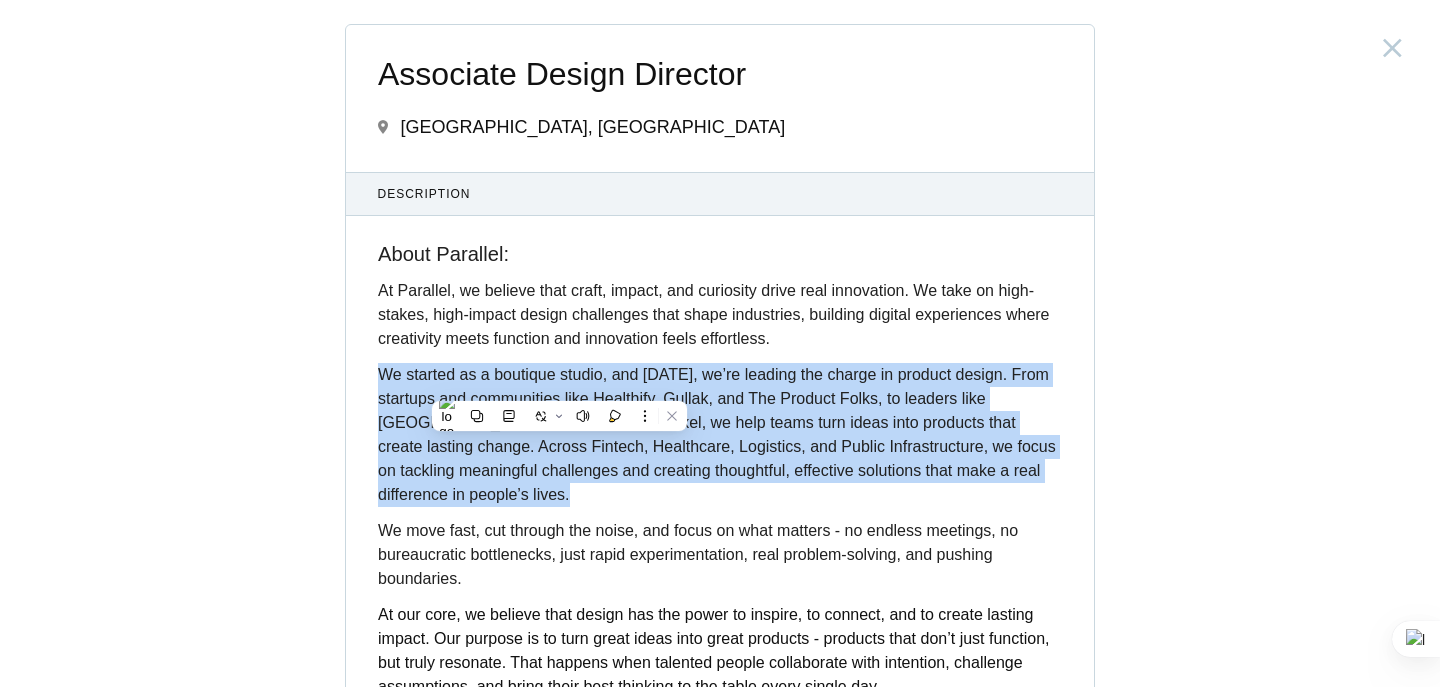 click on "We started as a boutique studio, and [DATE], we’re leading the charge in product design. From startups and communities like Healthify, Gullak, and The Product Folks, to leaders like [GEOGRAPHIC_DATA], Delhivery, and Pixxel, we help teams turn ideas into products that create lasting change. Across Fintech, Healthcare, Logistics, and Public Infrastructure, we focus on tackling meaningful challenges and creating thoughtful, effective solutions that make a real difference in people’s lives." at bounding box center [720, 435] 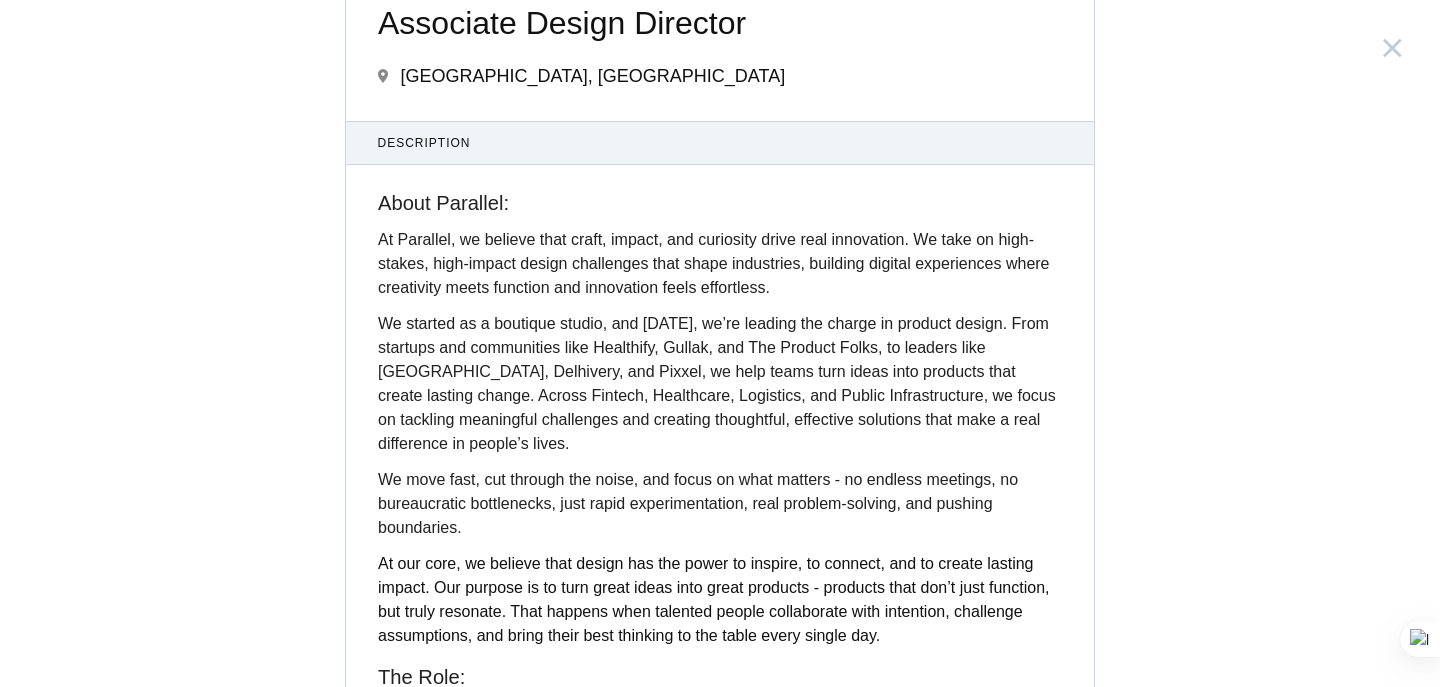 scroll, scrollTop: 67, scrollLeft: 0, axis: vertical 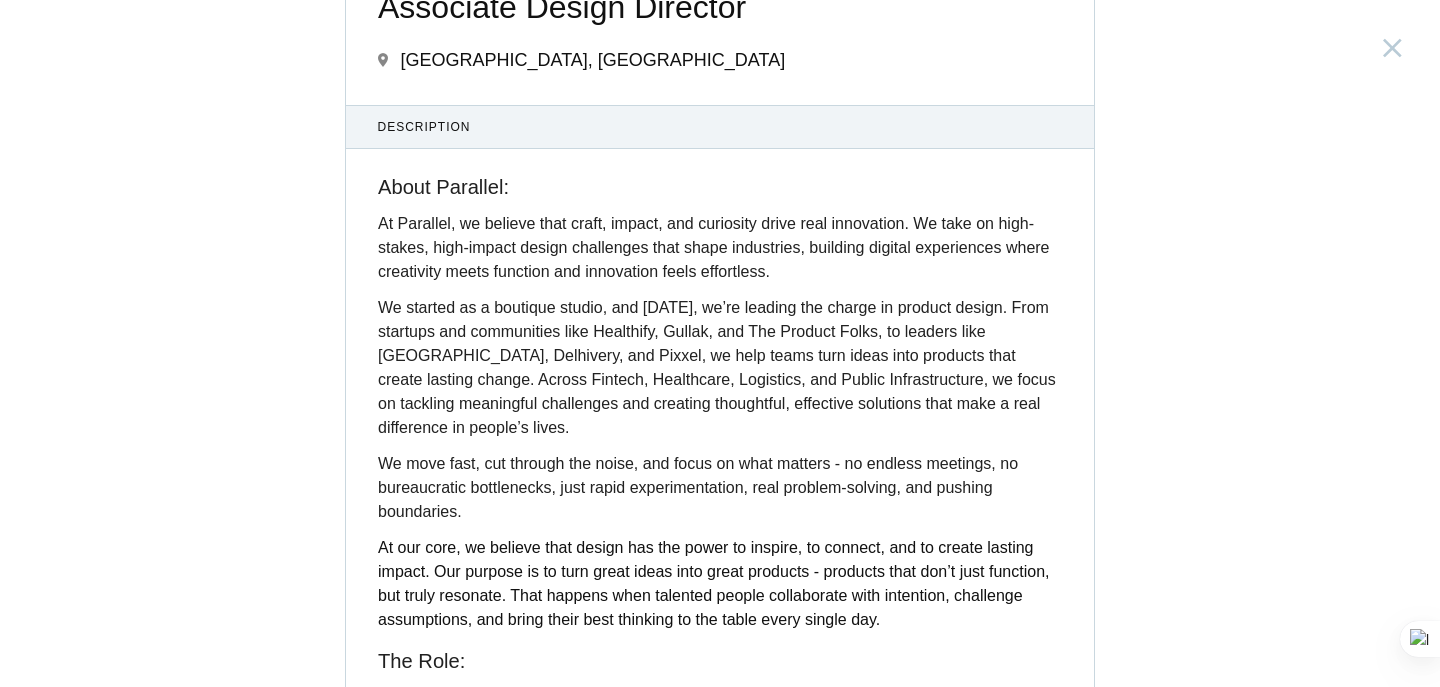 click on "We move fast, cut through the noise, and focus on what matters - no endless meetings, no bureaucratic bottlenecks, just rapid experimentation, real problem-solving, and pushing boundaries." at bounding box center (698, 487) 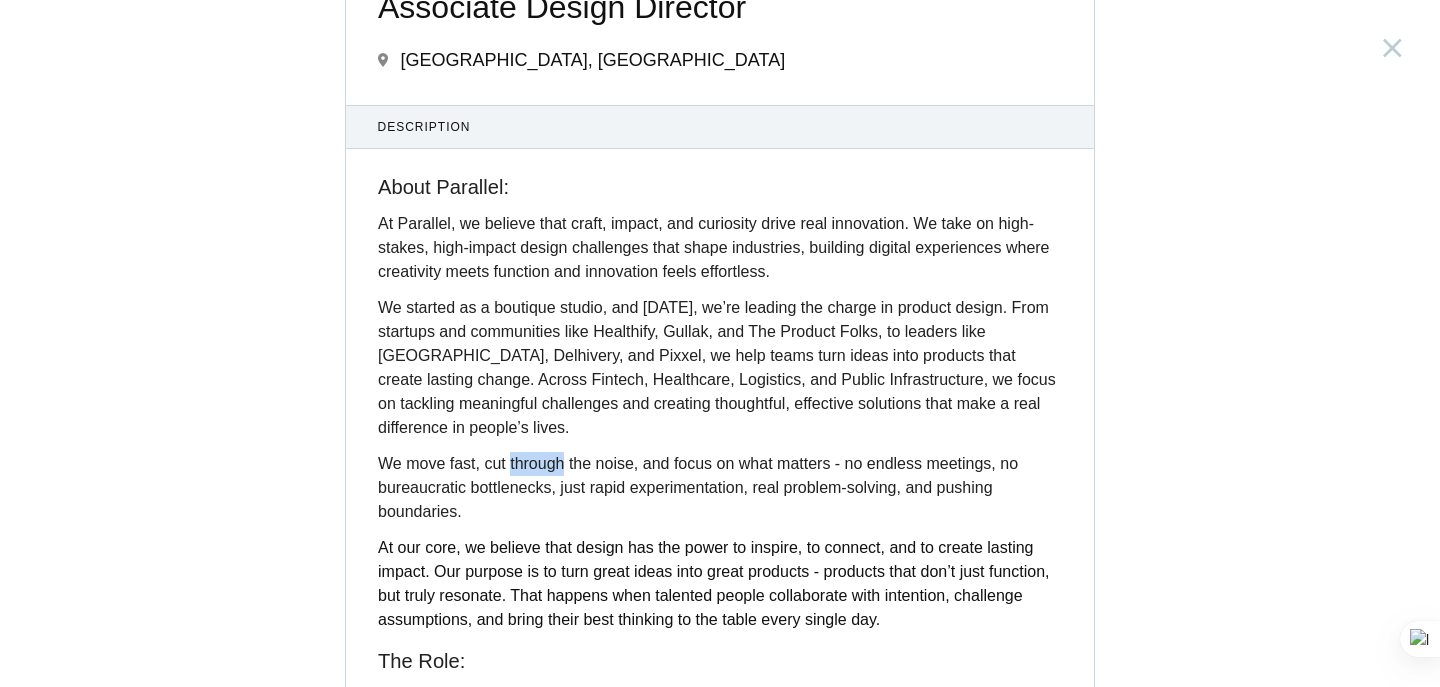 click on "We move fast, cut through the noise, and focus on what matters - no endless meetings, no bureaucratic bottlenecks, just rapid experimentation, real problem-solving, and pushing boundaries." at bounding box center [698, 487] 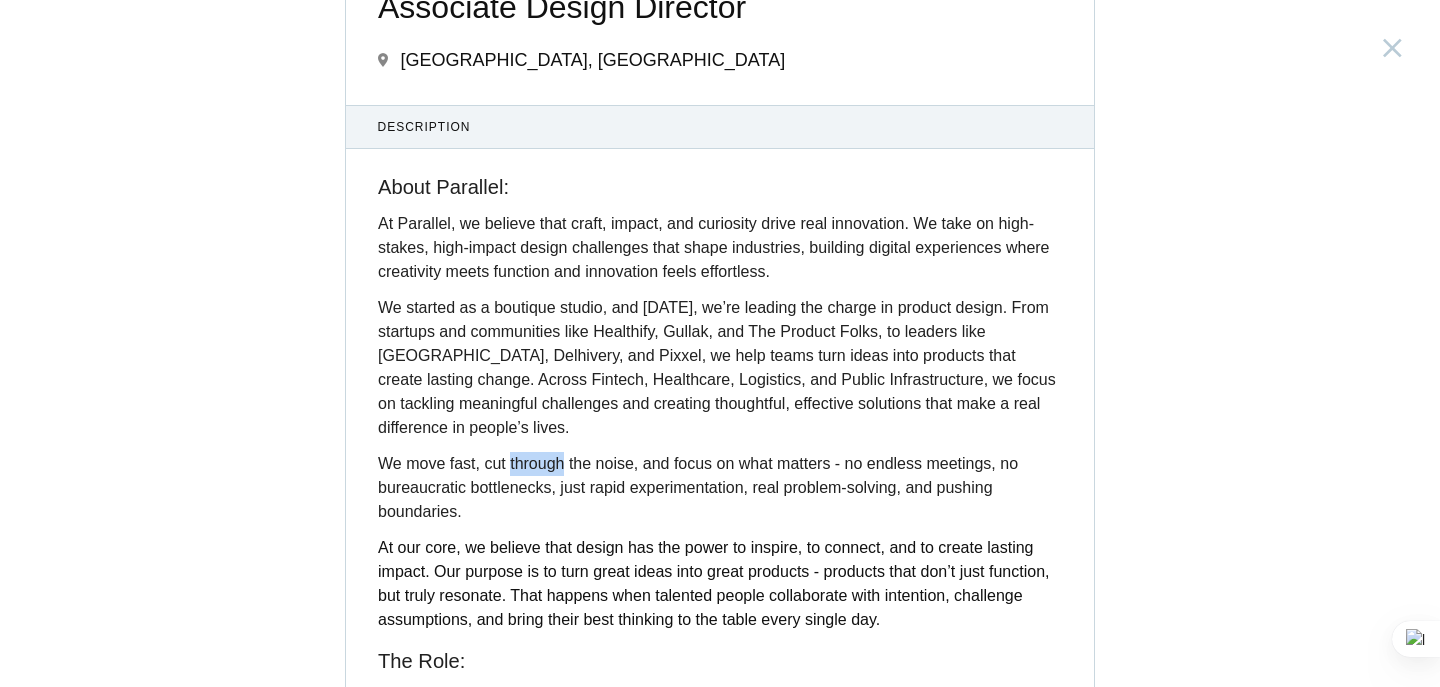click on "We move fast, cut through the noise, and focus on what matters - no endless meetings, no bureaucratic bottlenecks, just rapid experimentation, real problem-solving, and pushing boundaries." at bounding box center [698, 487] 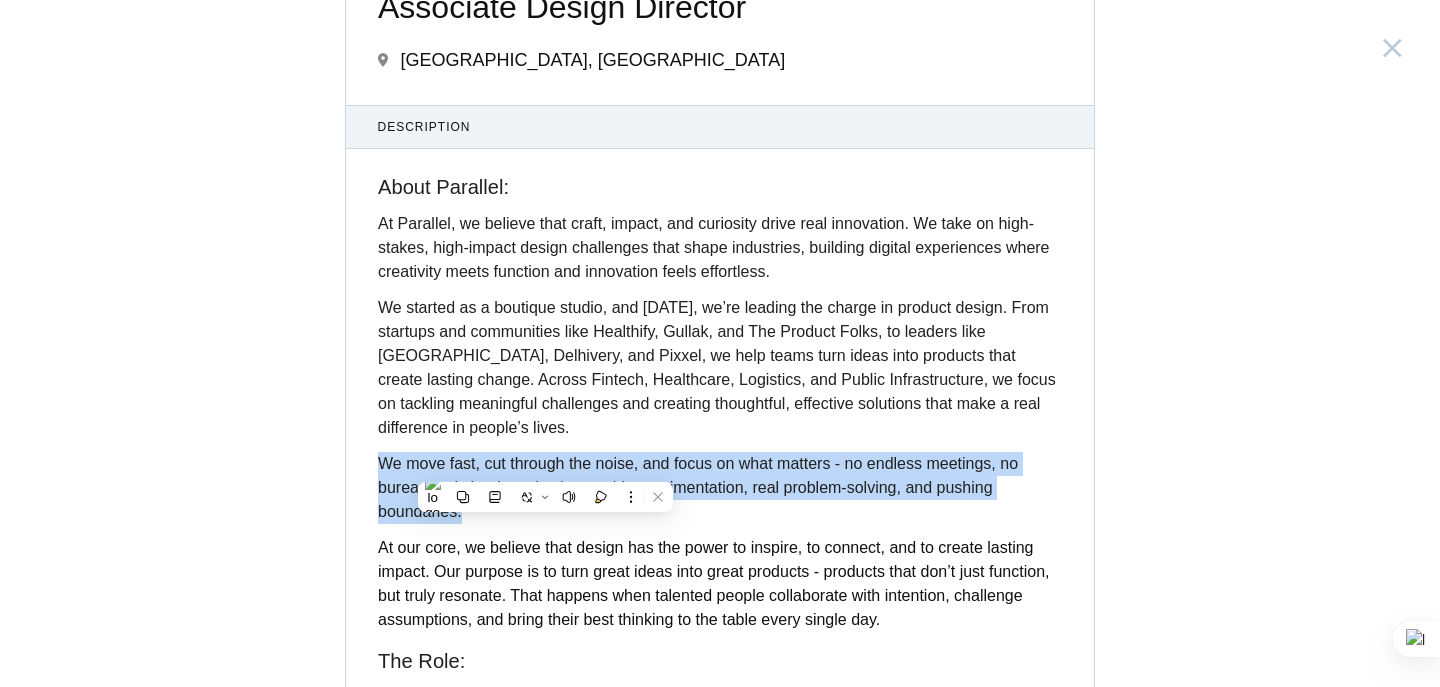 click on "We move fast, cut through the noise, and focus on what matters - no endless meetings, no bureaucratic bottlenecks, just rapid experimentation, real problem-solving, and pushing boundaries." at bounding box center [698, 487] 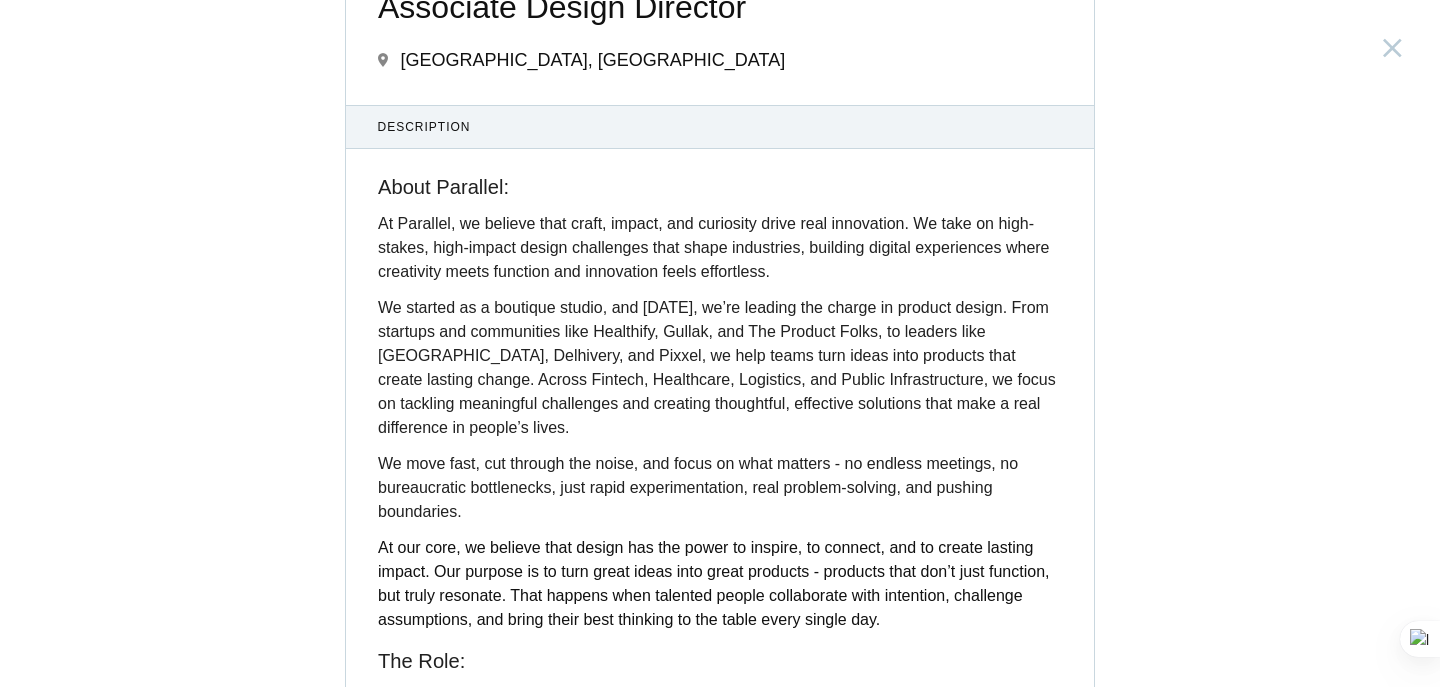 scroll, scrollTop: 106, scrollLeft: 0, axis: vertical 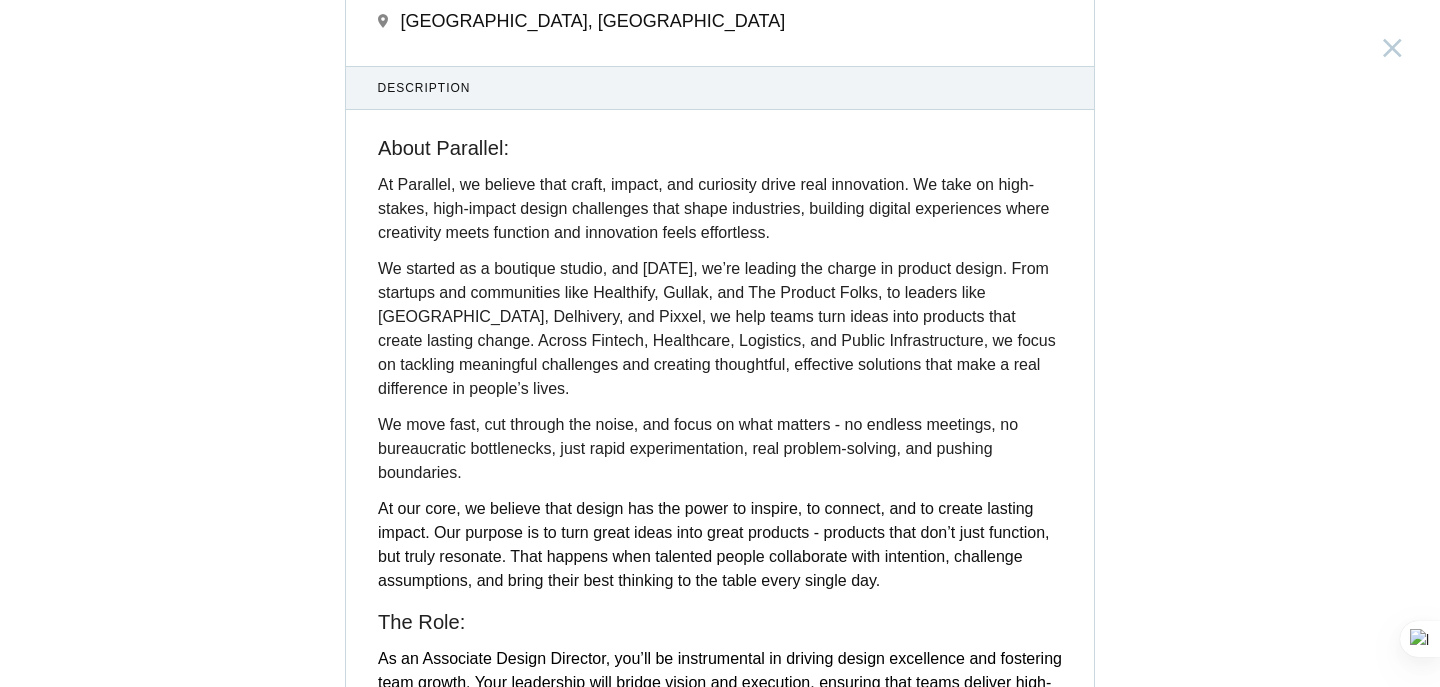 click on "At our core, we believe that design has the power to inspire, to connect, and to create lasting impact. Our purpose is to turn great ideas into great products - products that don’t just function, but truly resonate. That happens when talented people collaborate with intention, challenge assumptions, and bring their best thinking to the table every single day." at bounding box center [720, 545] 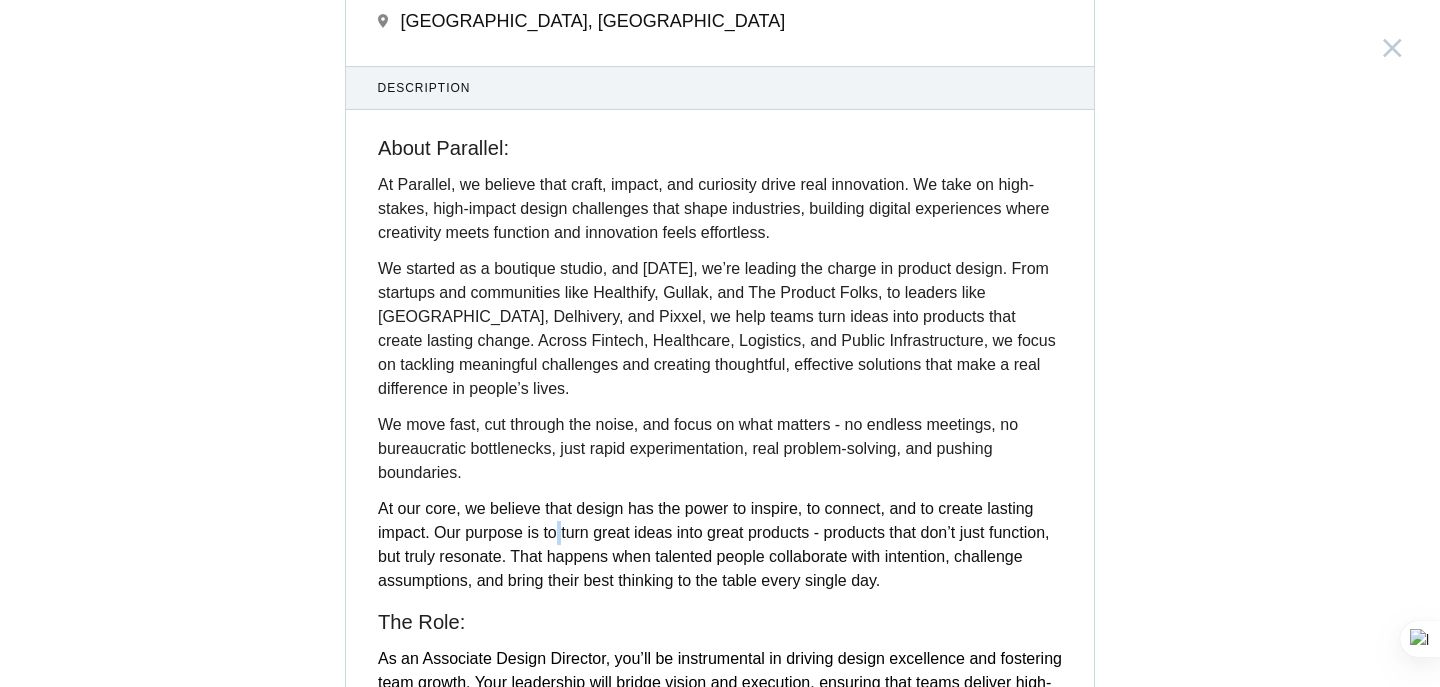 click on "At our core, we believe that design has the power to inspire, to connect, and to create lasting impact. Our purpose is to turn great ideas into great products - products that don’t just function, but truly resonate. That happens when talented people collaborate with intention, challenge assumptions, and bring their best thinking to the table every single day." at bounding box center [720, 545] 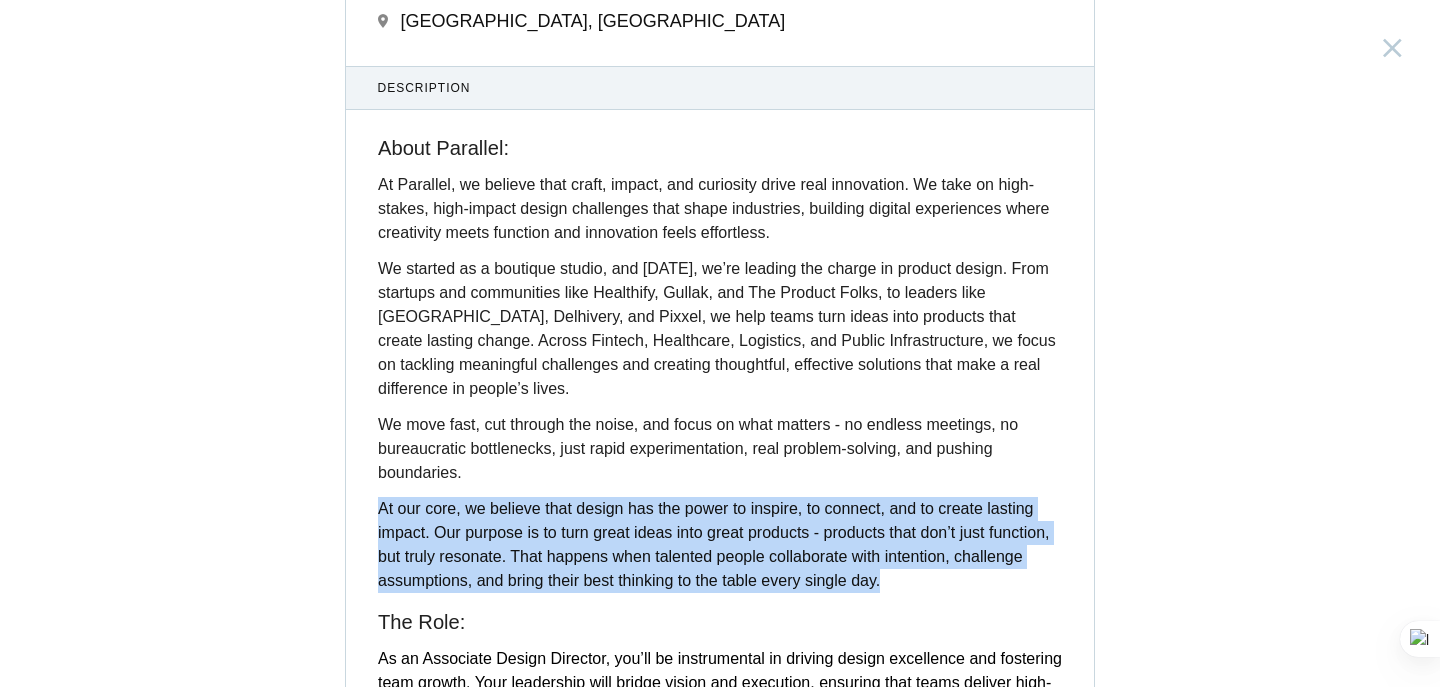 click on "At our core, we believe that design has the power to inspire, to connect, and to create lasting impact. Our purpose is to turn great ideas into great products - products that don’t just function, but truly resonate. That happens when talented people collaborate with intention, challenge assumptions, and bring their best thinking to the table every single day." at bounding box center (720, 545) 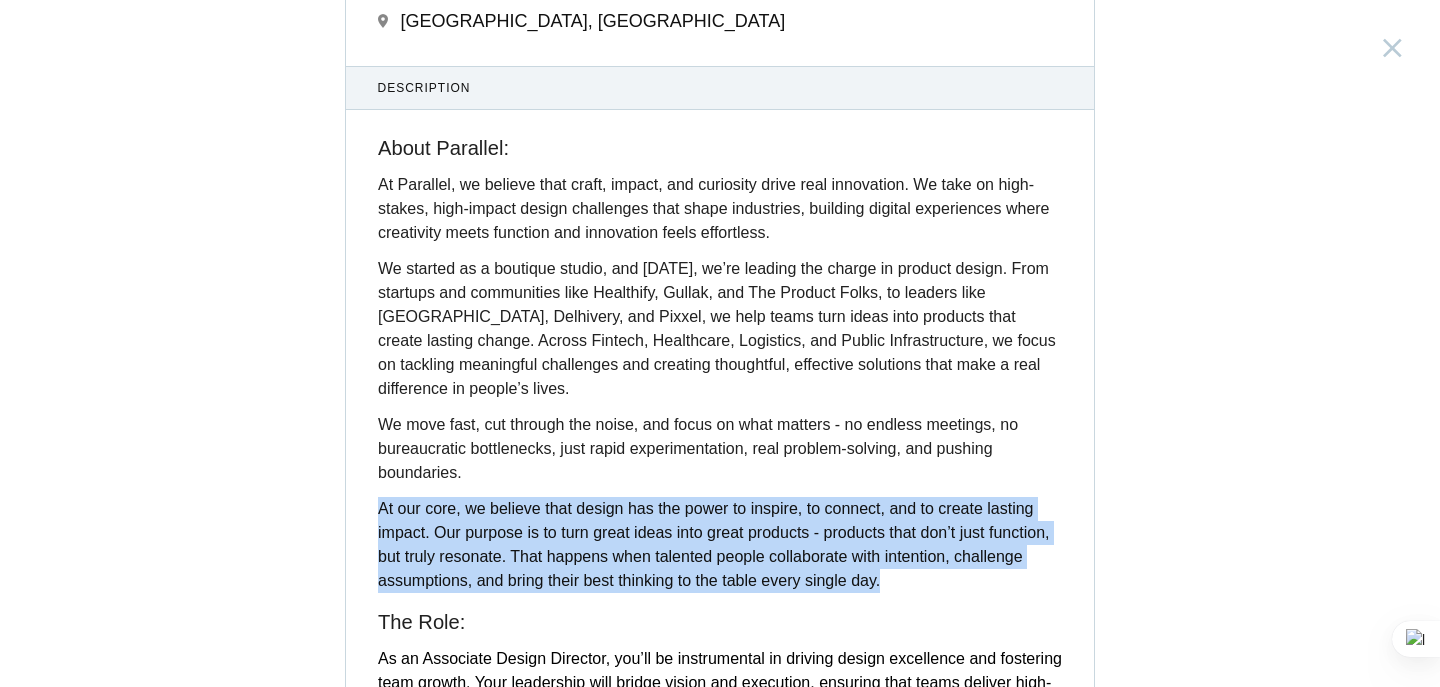click on "At our core, we believe that design has the power to inspire, to connect, and to create lasting impact. Our purpose is to turn great ideas into great products - products that don’t just function, but truly resonate. That happens when talented people collaborate with intention, challenge assumptions, and bring their best thinking to the table every single day." at bounding box center [720, 545] 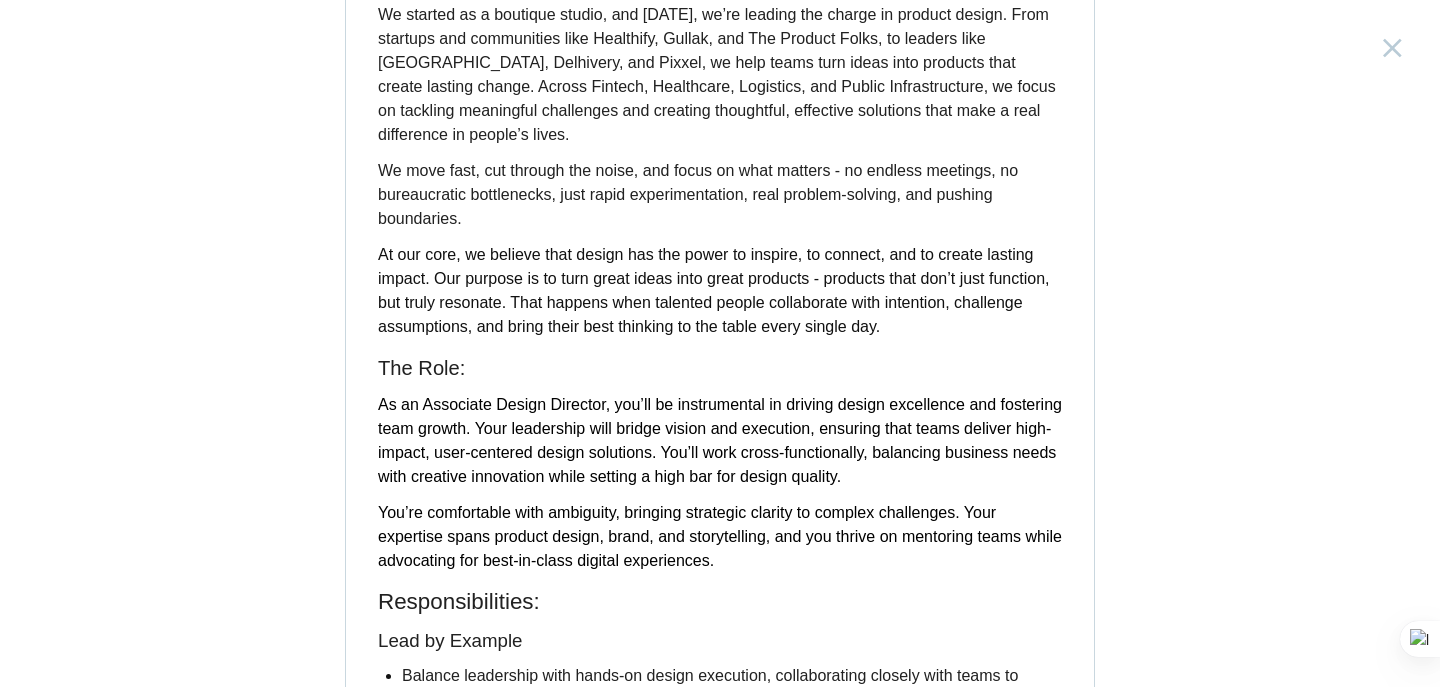 scroll, scrollTop: 370, scrollLeft: 0, axis: vertical 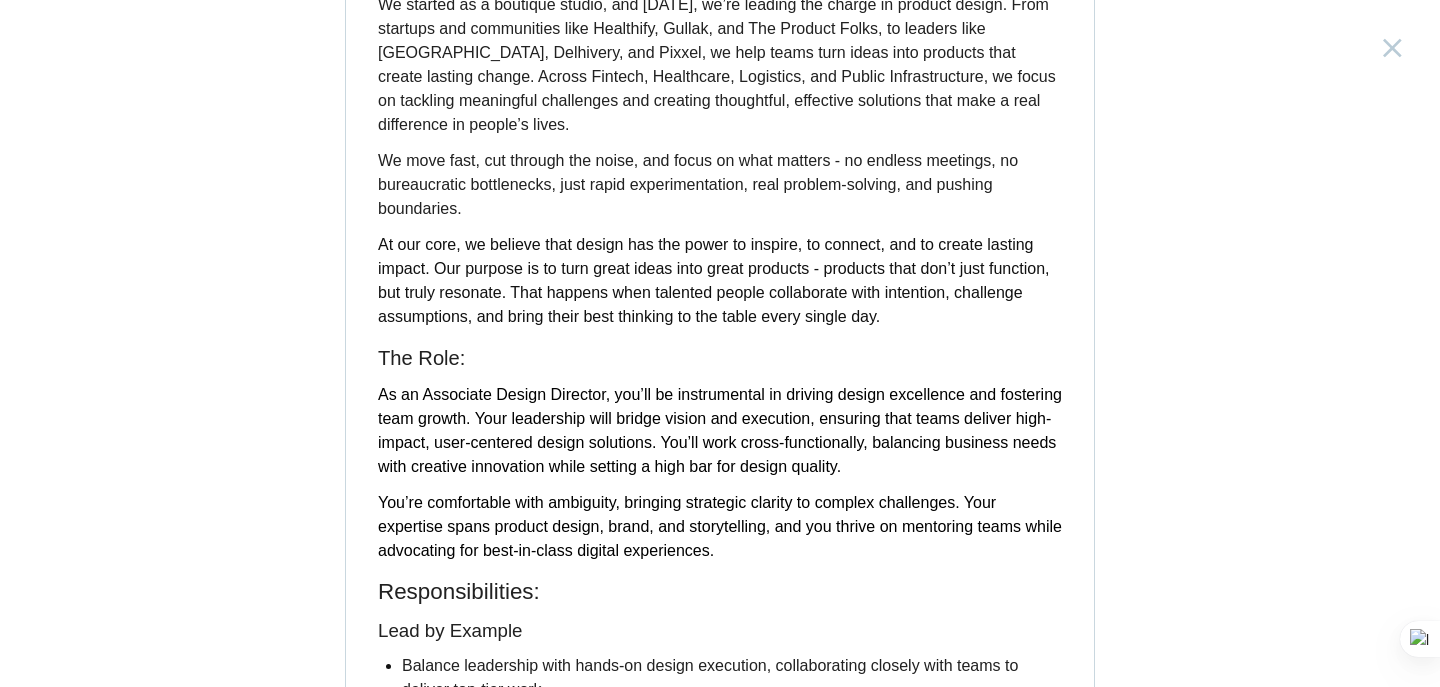 click on "The Role:" at bounding box center [421, 358] 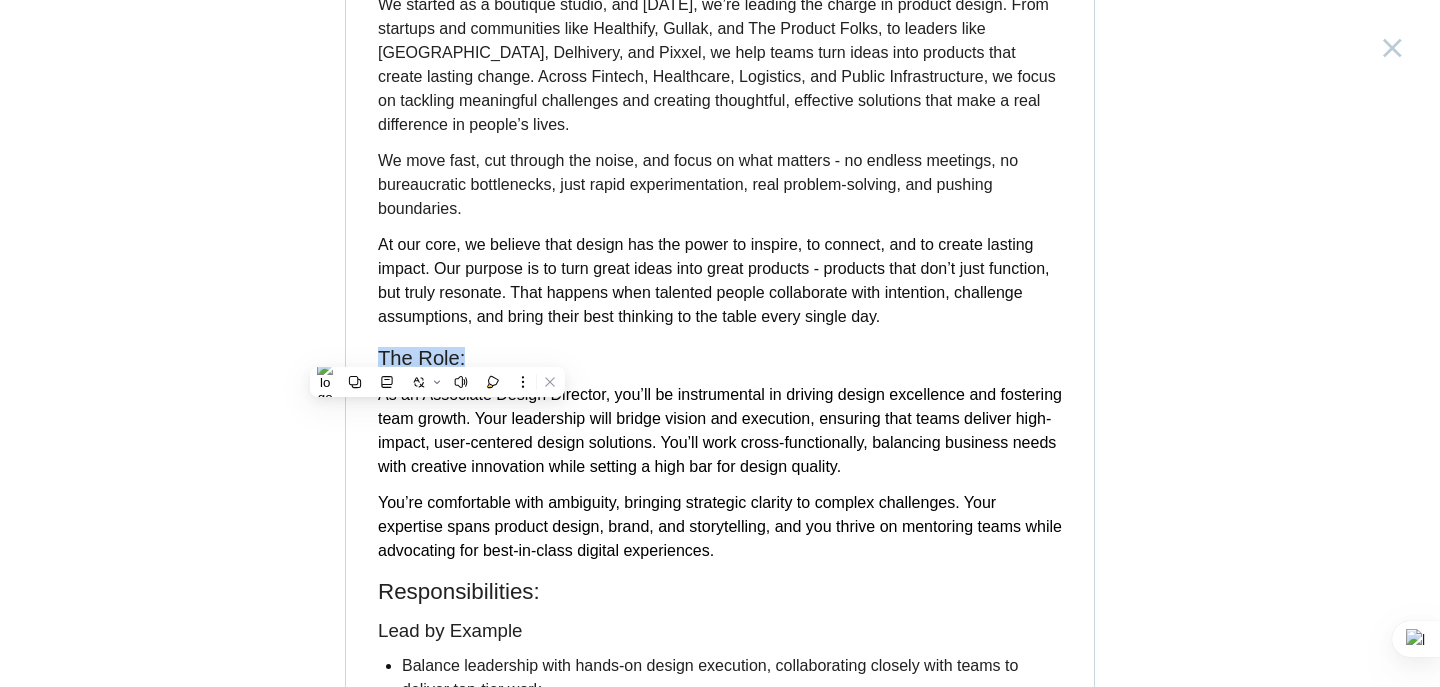 click on "The Role:" at bounding box center [421, 358] 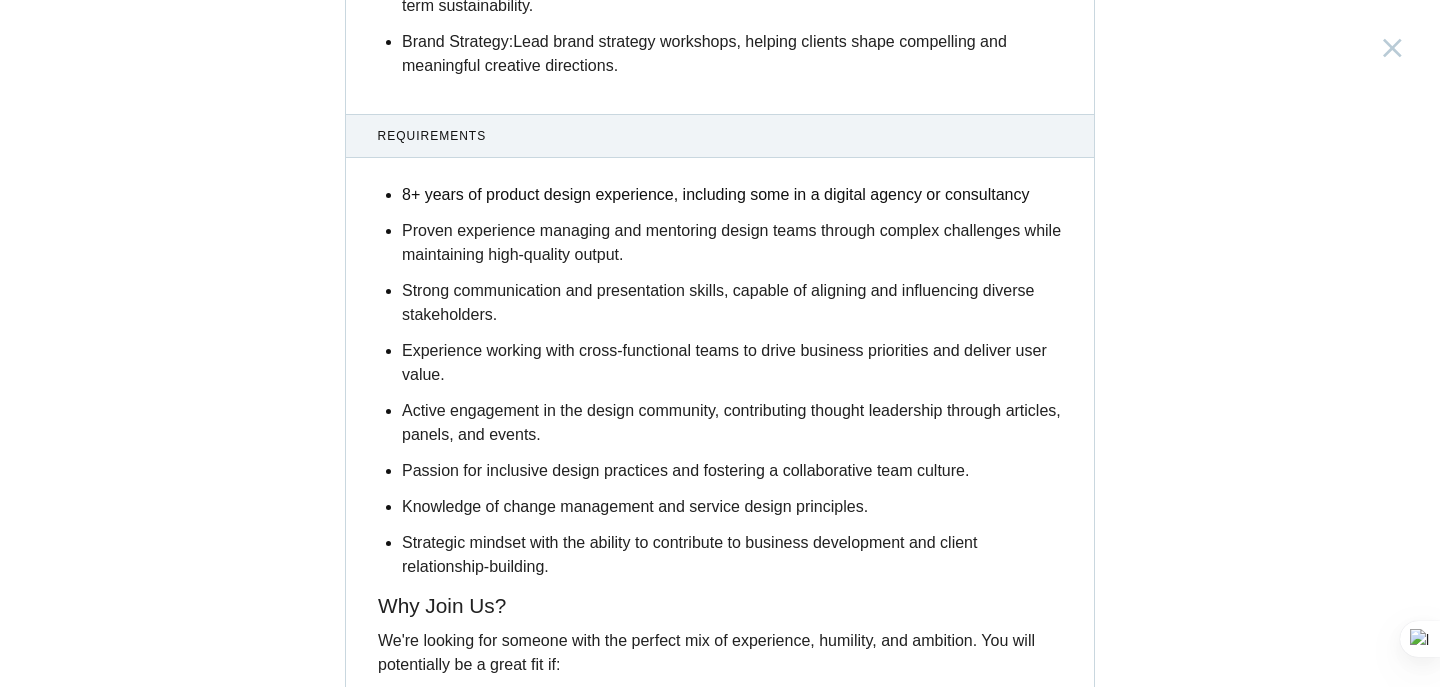 scroll, scrollTop: 0, scrollLeft: 0, axis: both 